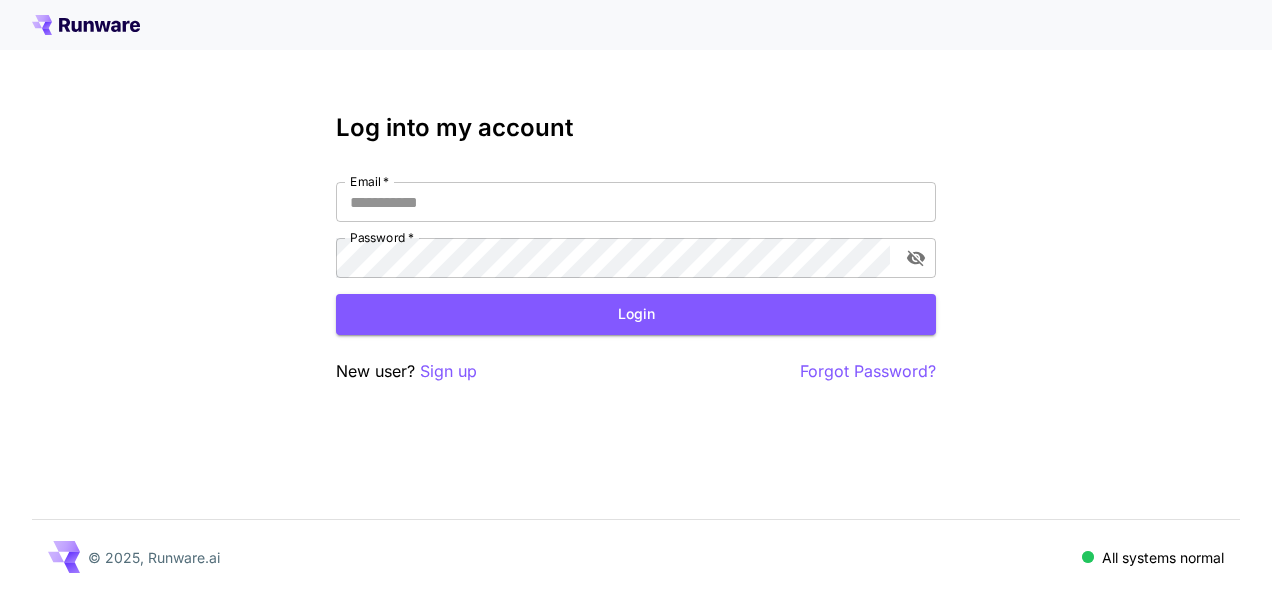 scroll, scrollTop: 0, scrollLeft: 0, axis: both 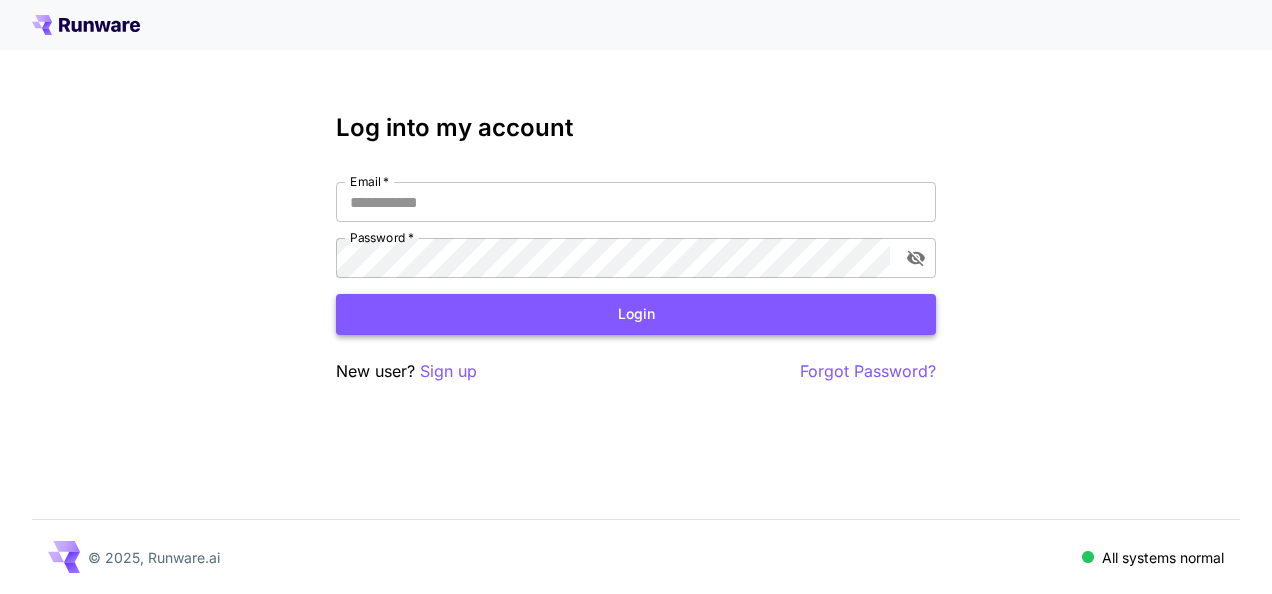type on "**********" 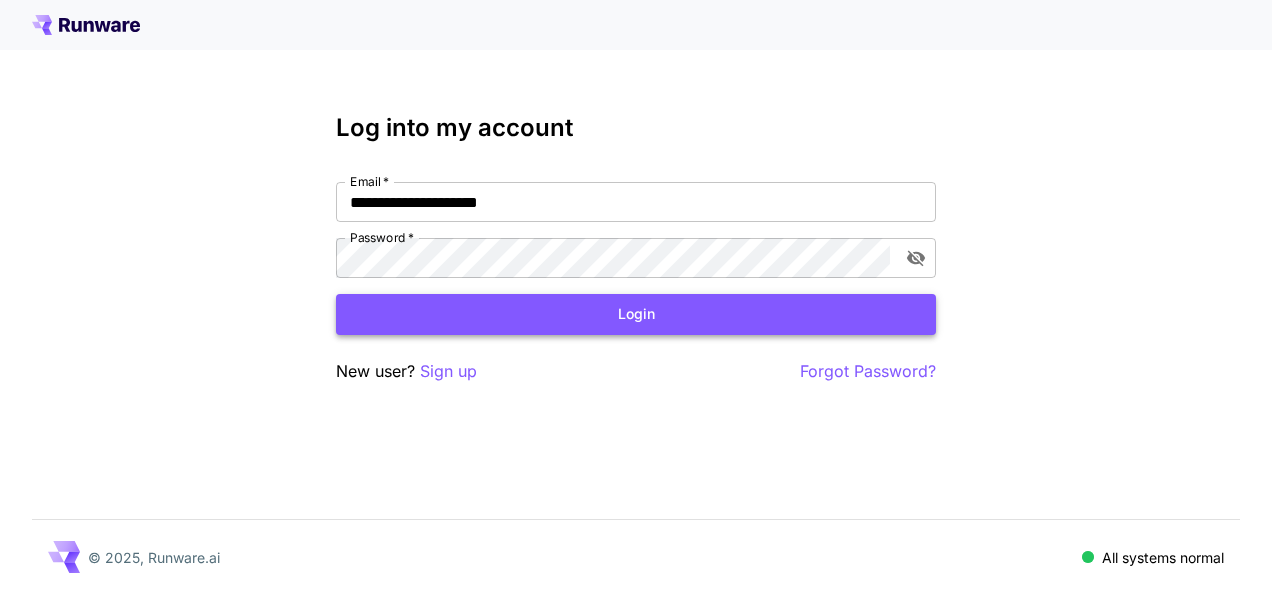 click on "Login" at bounding box center (636, 314) 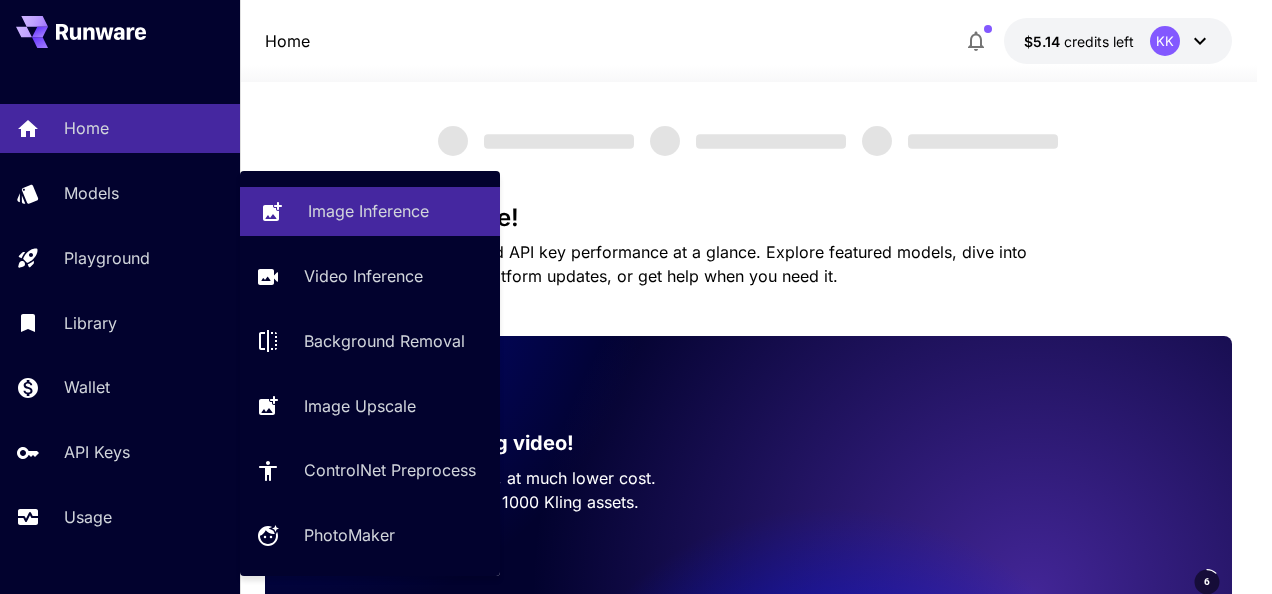 click on "Image Inference" at bounding box center [370, 211] 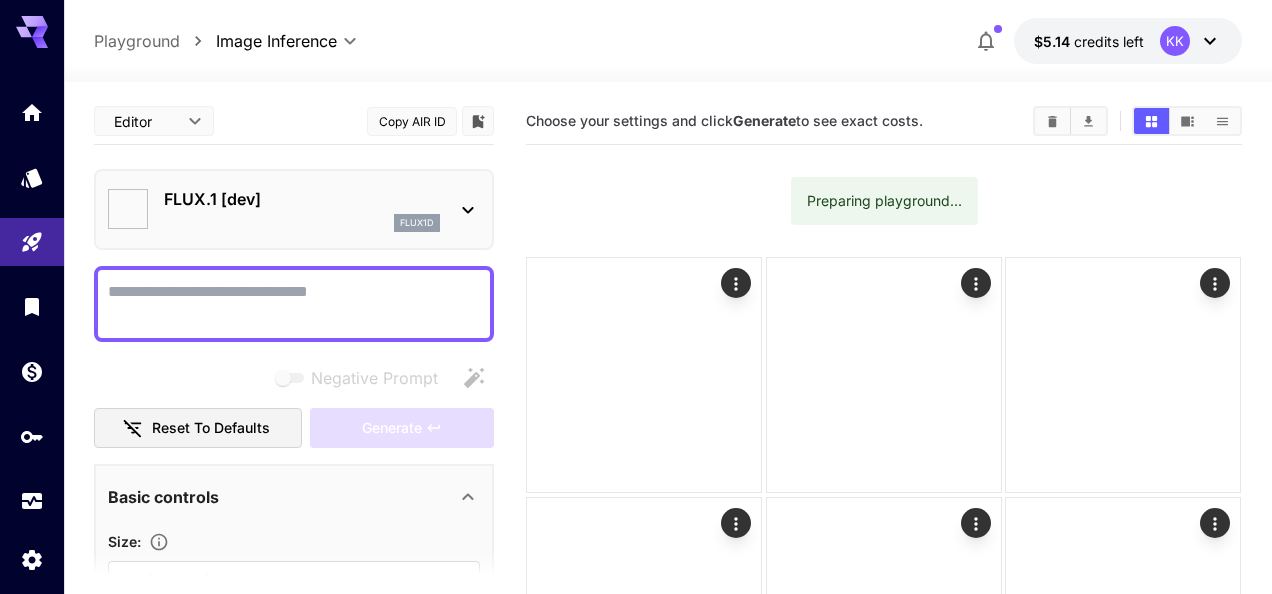 type on "**********" 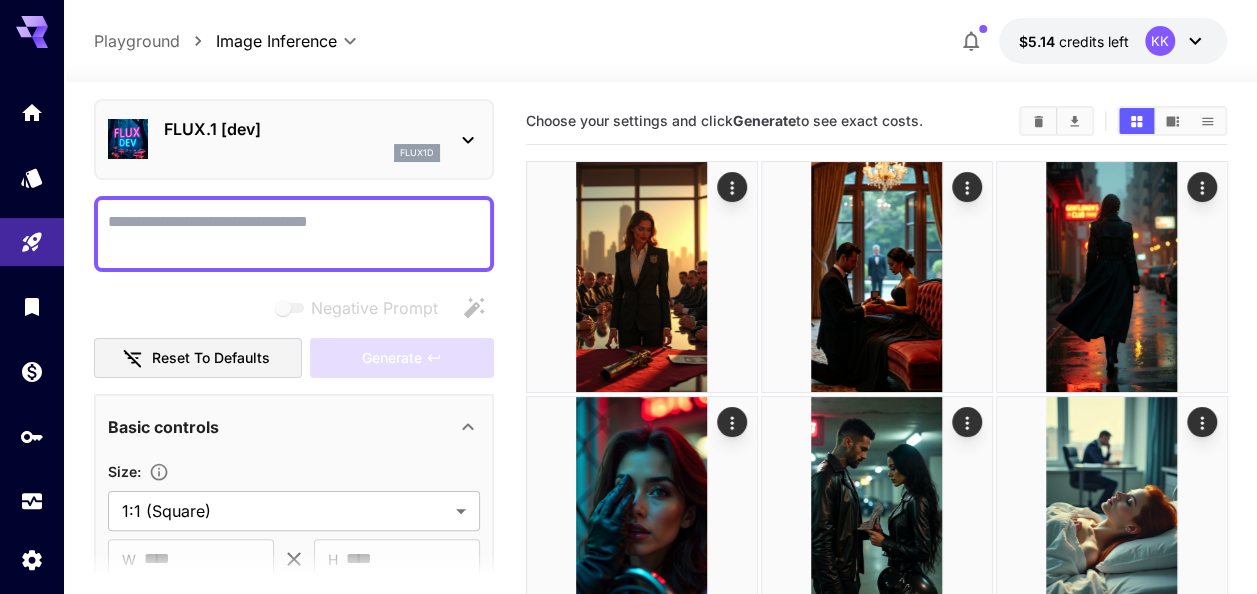 scroll, scrollTop: 100, scrollLeft: 0, axis: vertical 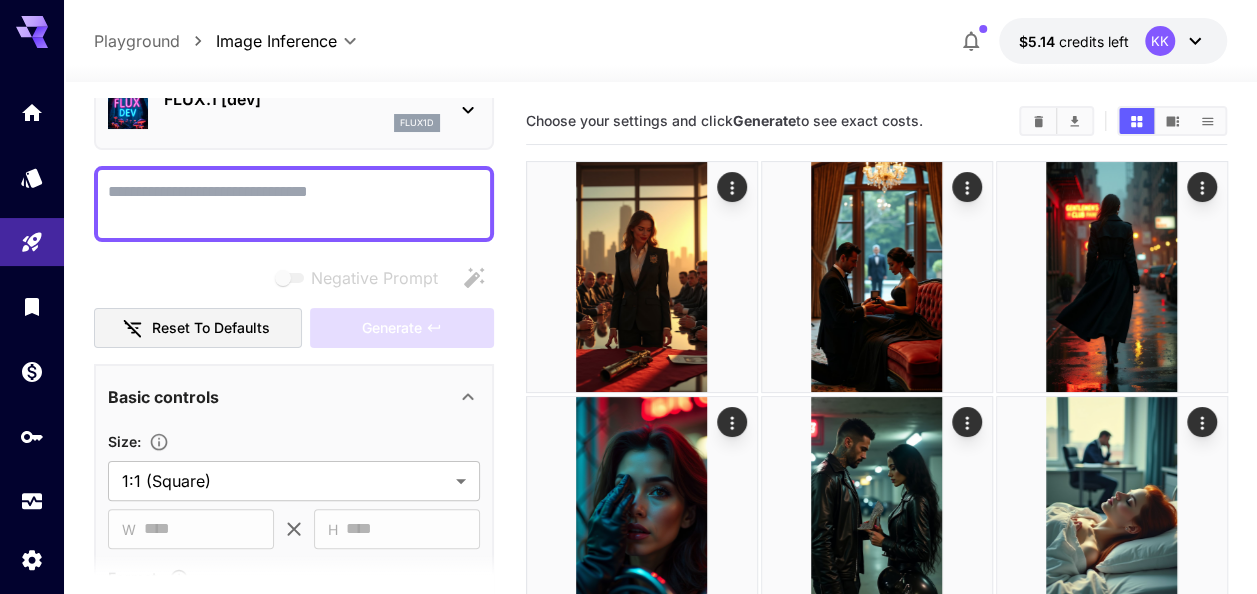 click on "Negative Prompt" at bounding box center [294, 204] 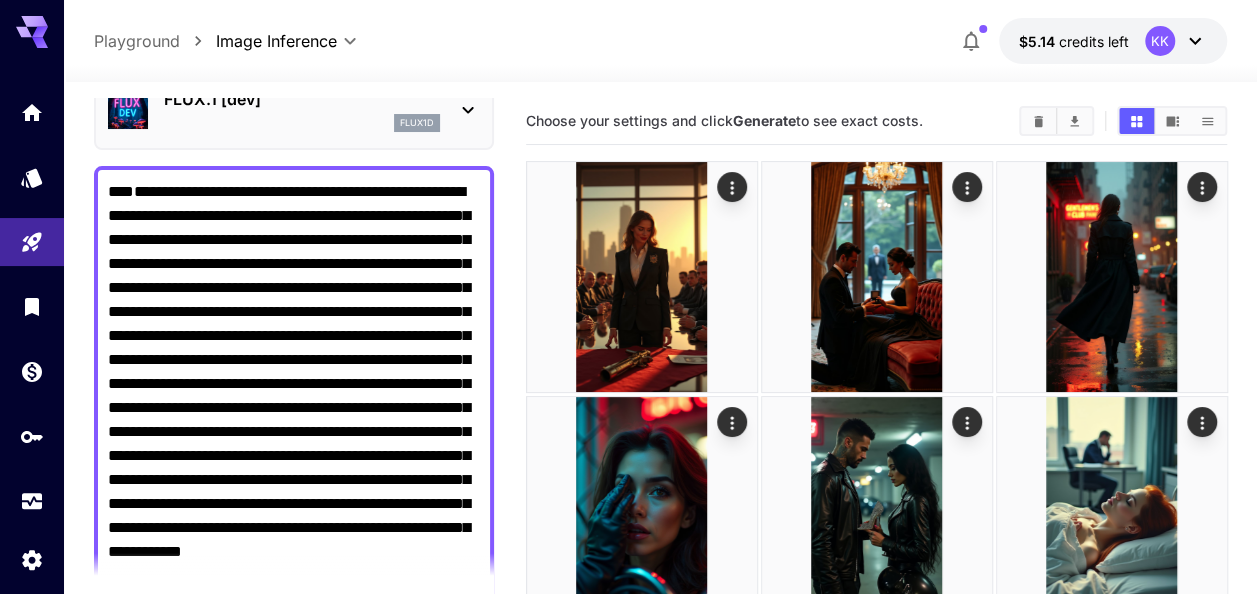 scroll, scrollTop: 8, scrollLeft: 0, axis: vertical 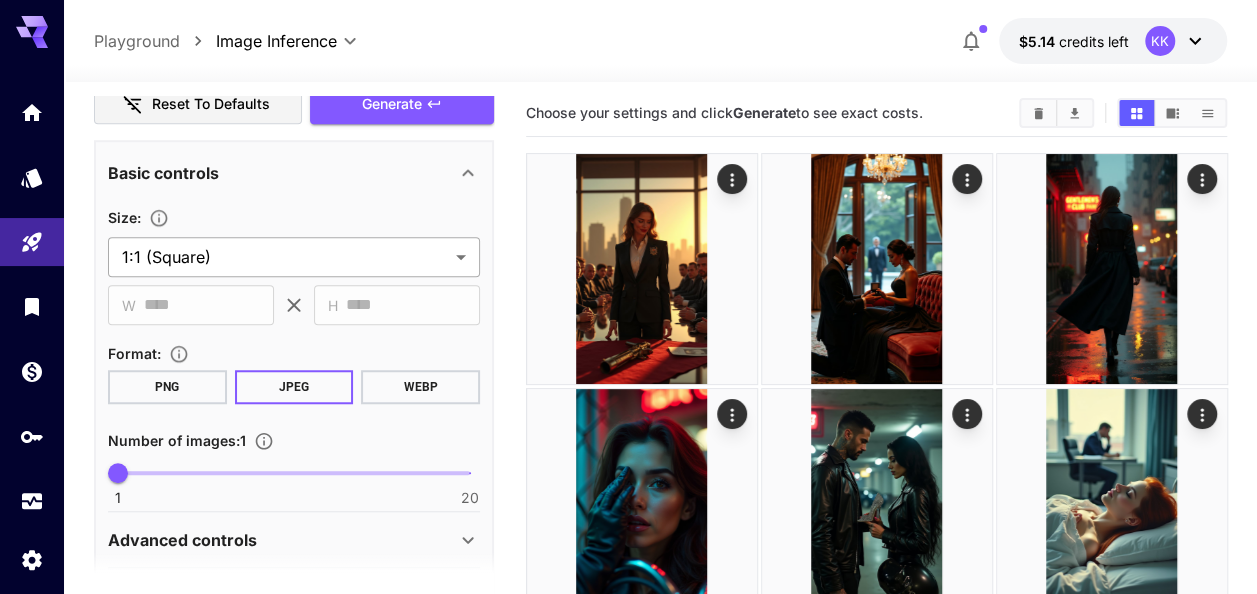 type on "**********" 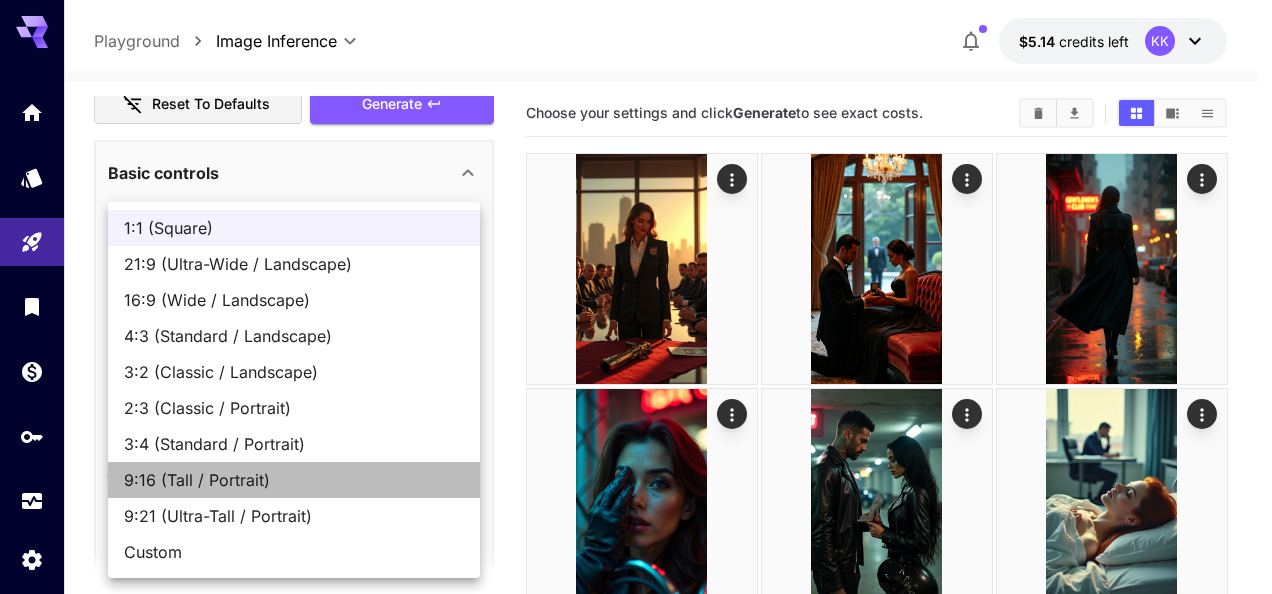 click on "9:16 (Tall / Portrait)" at bounding box center (294, 480) 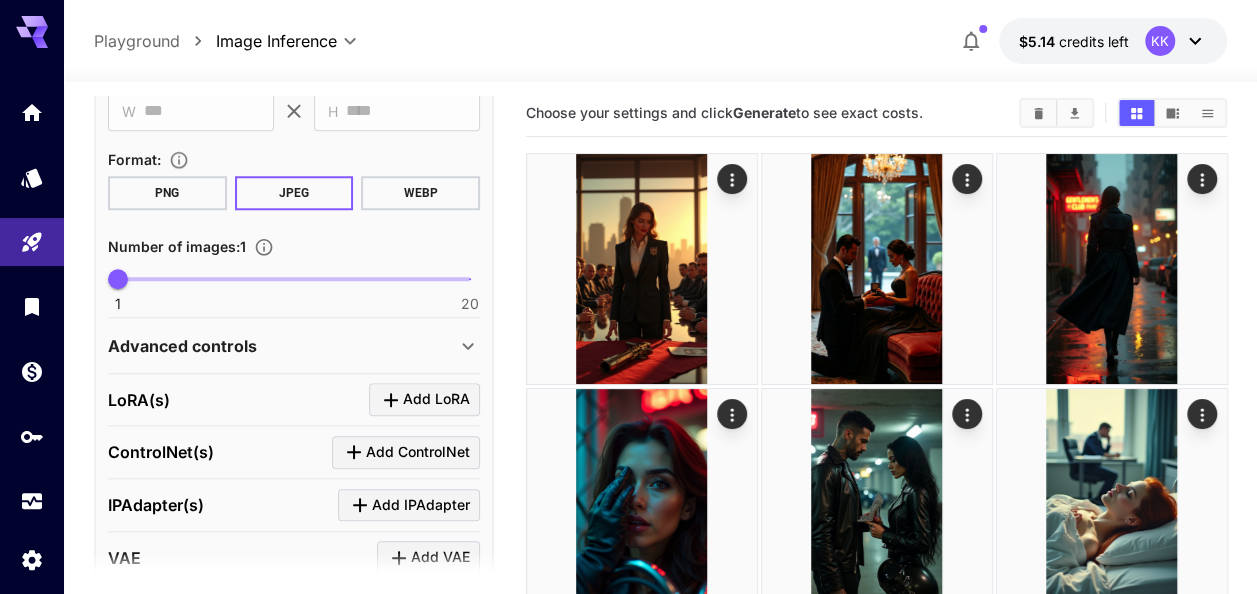 scroll, scrollTop: 930, scrollLeft: 0, axis: vertical 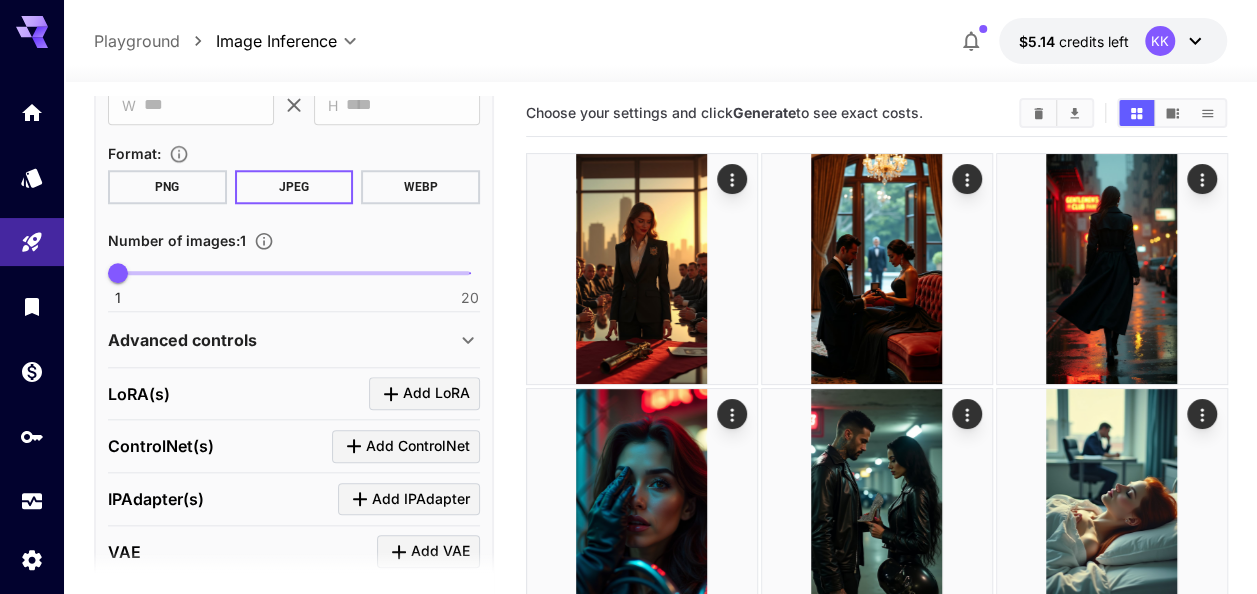 click on "Advanced controls" at bounding box center (282, 340) 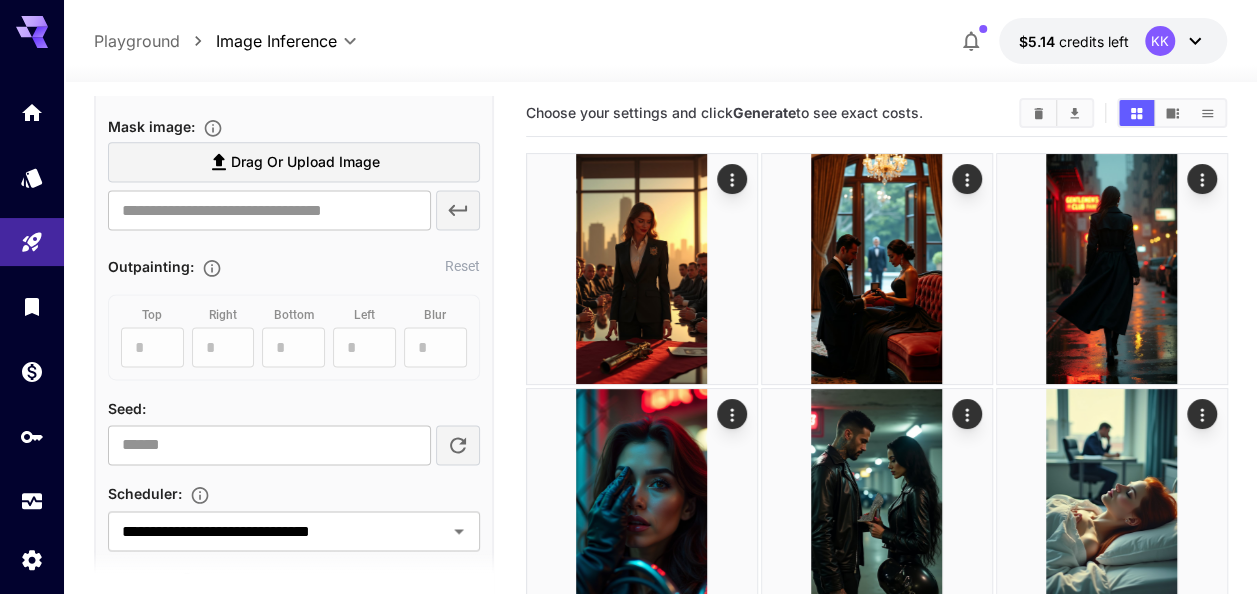 scroll, scrollTop: 1430, scrollLeft: 0, axis: vertical 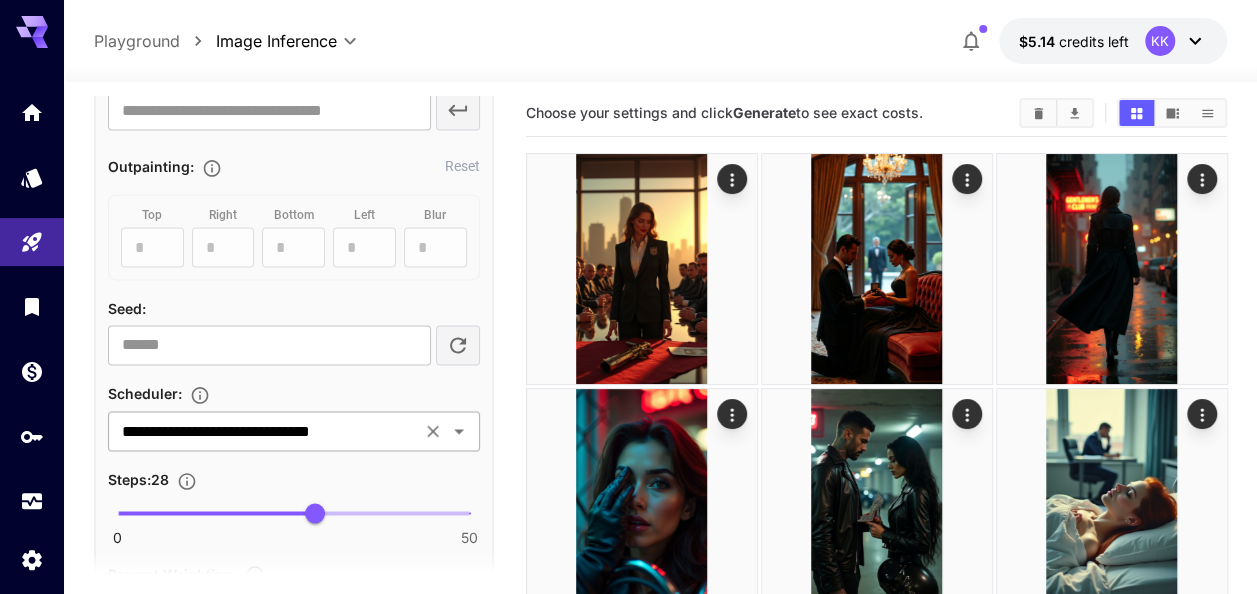 click on "**********" at bounding box center (264, 431) 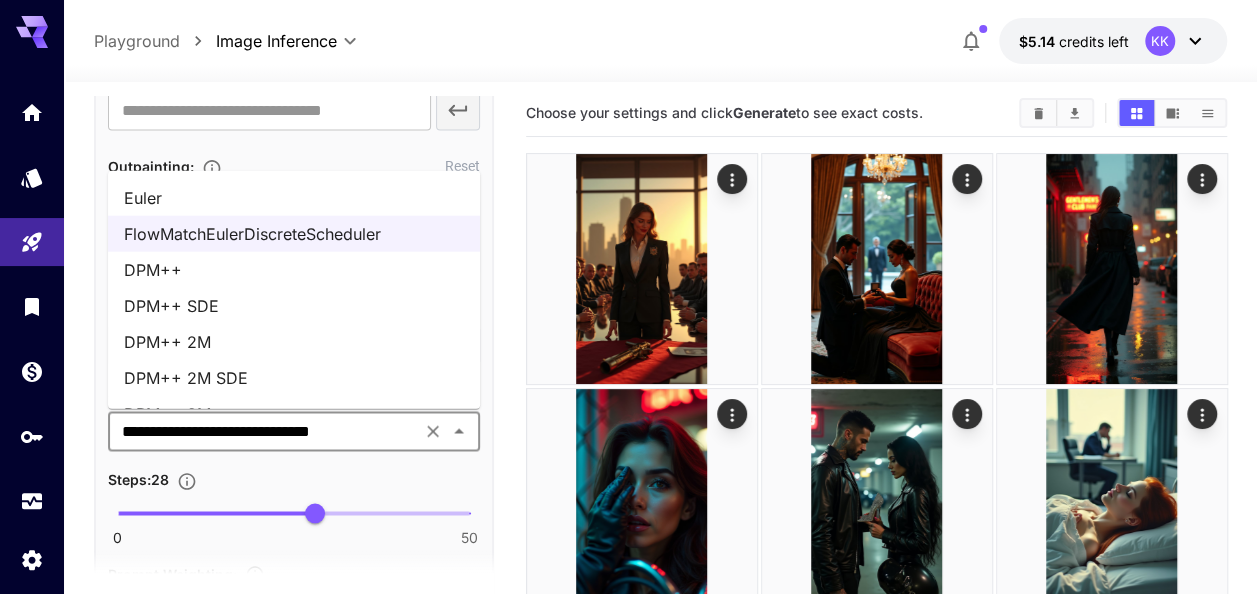 scroll, scrollTop: 66, scrollLeft: 0, axis: vertical 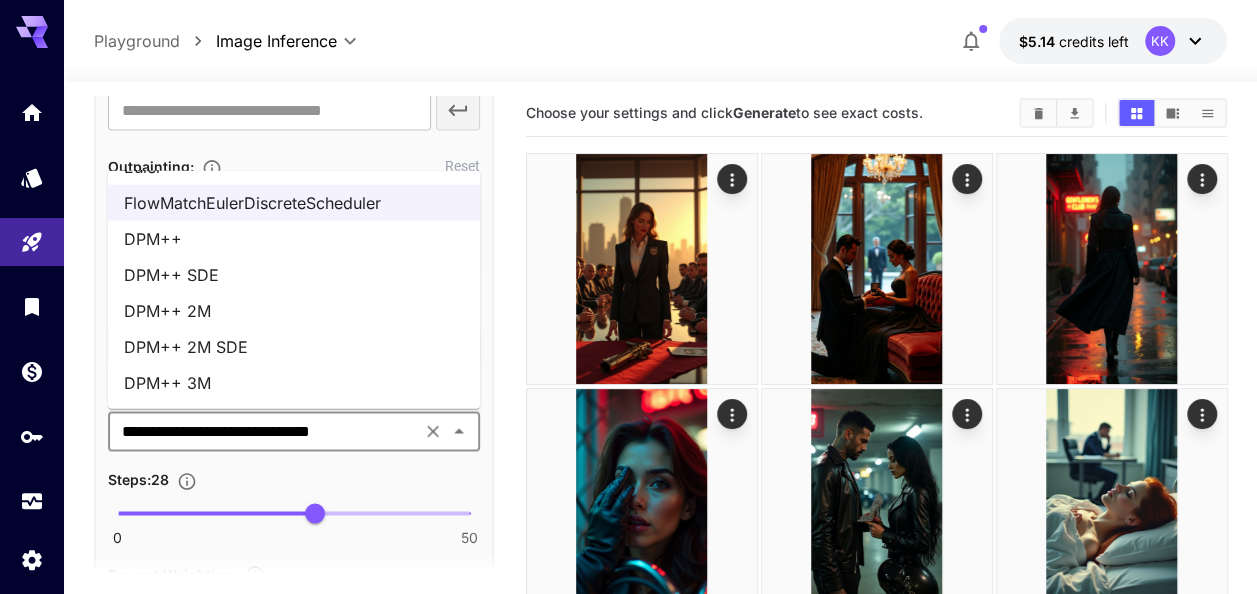 click on "DPM++ 3M" at bounding box center [294, 383] 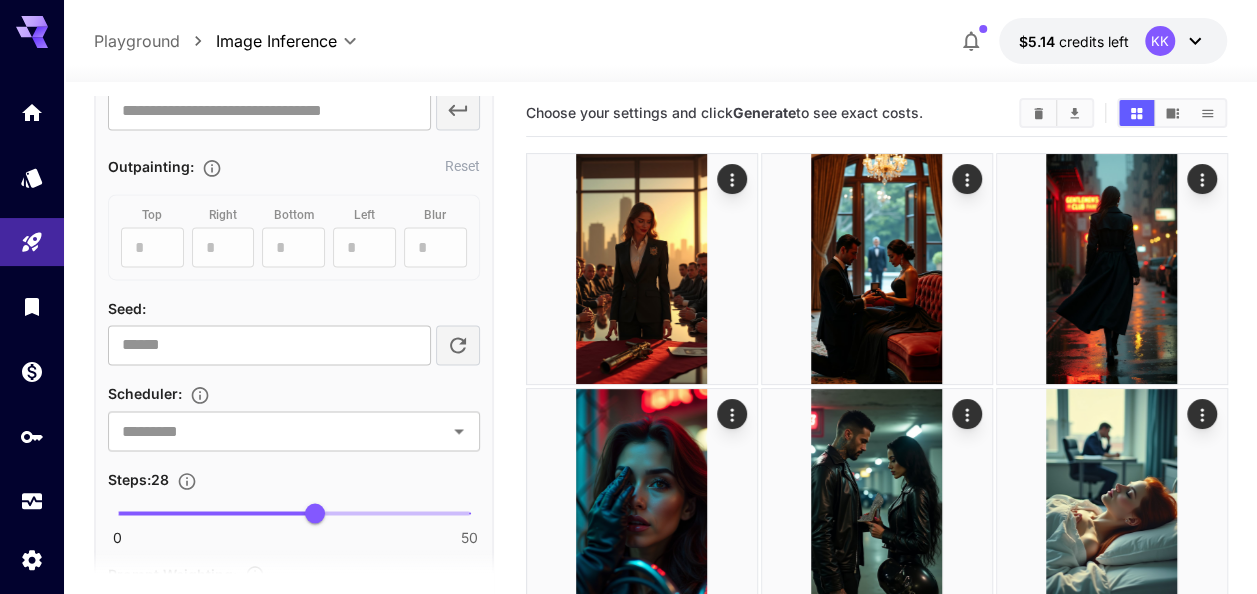 type on "********" 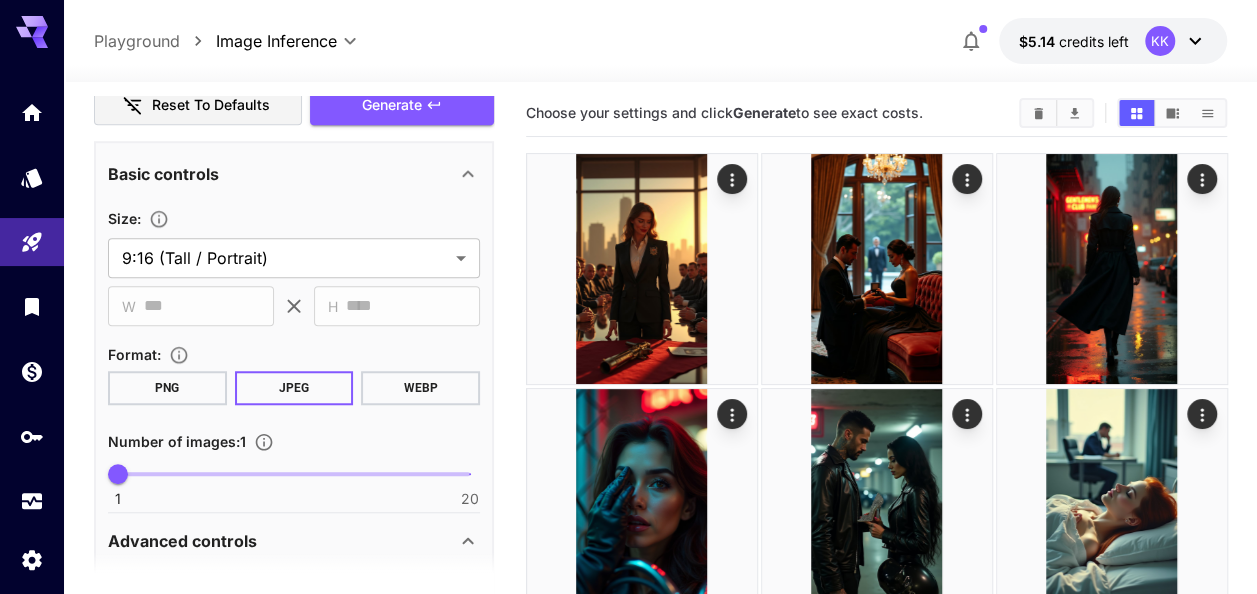 scroll, scrollTop: 430, scrollLeft: 0, axis: vertical 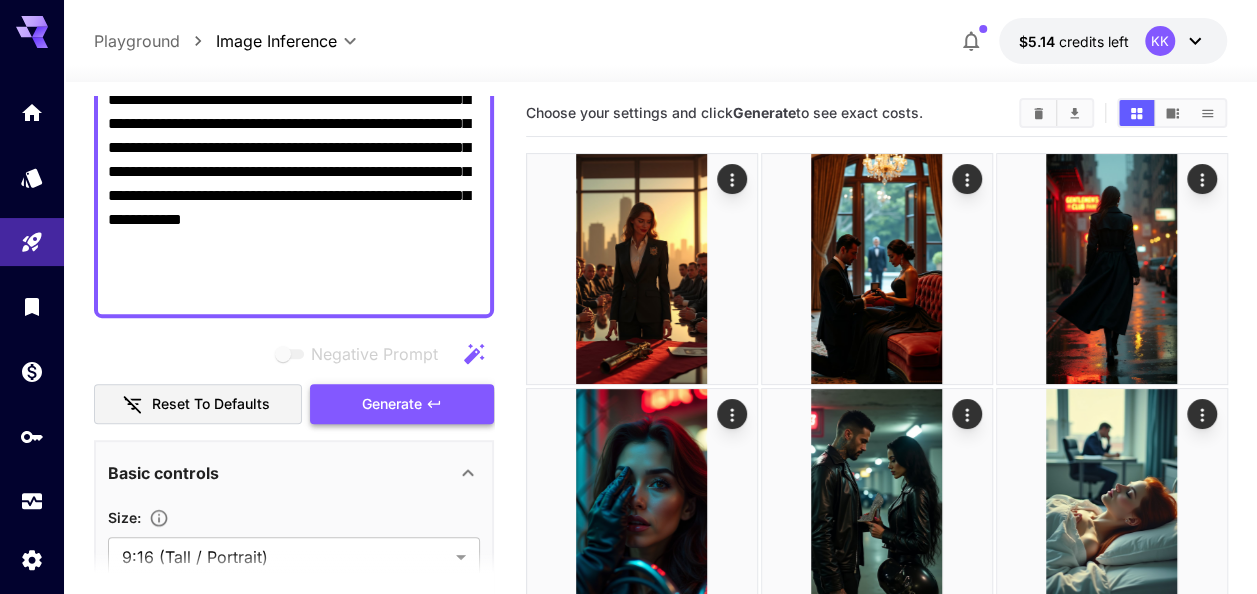 click on "Generate" at bounding box center [392, 404] 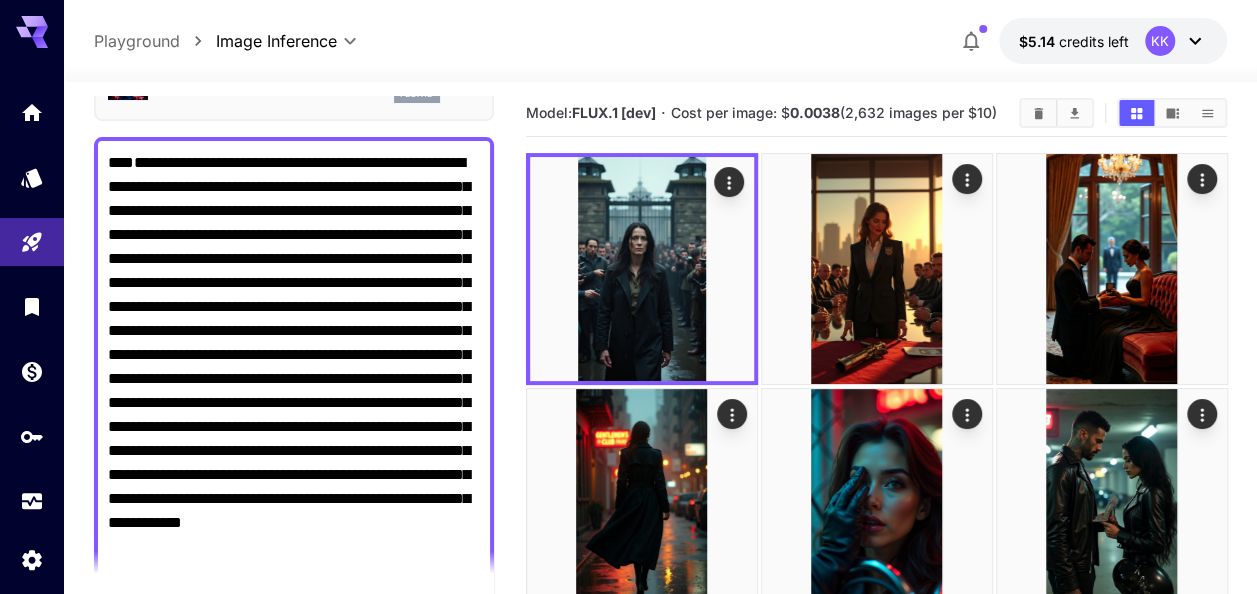 scroll, scrollTop: 0, scrollLeft: 0, axis: both 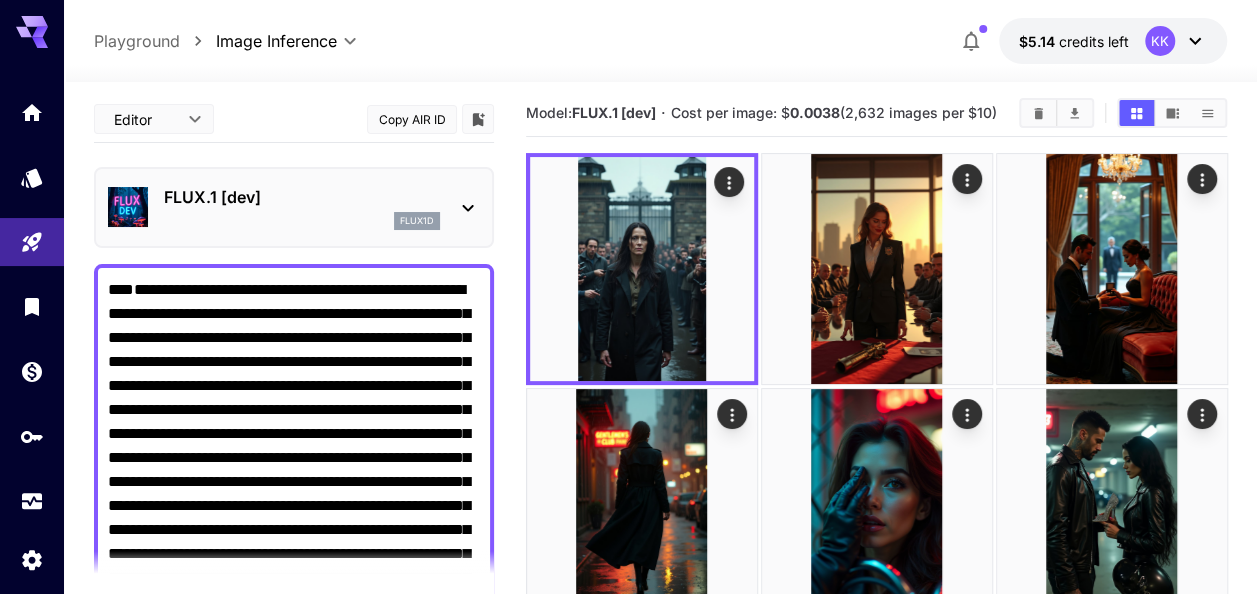 drag, startPoint x: 324, startPoint y: 294, endPoint x: 89, endPoint y: 70, distance: 324.6552 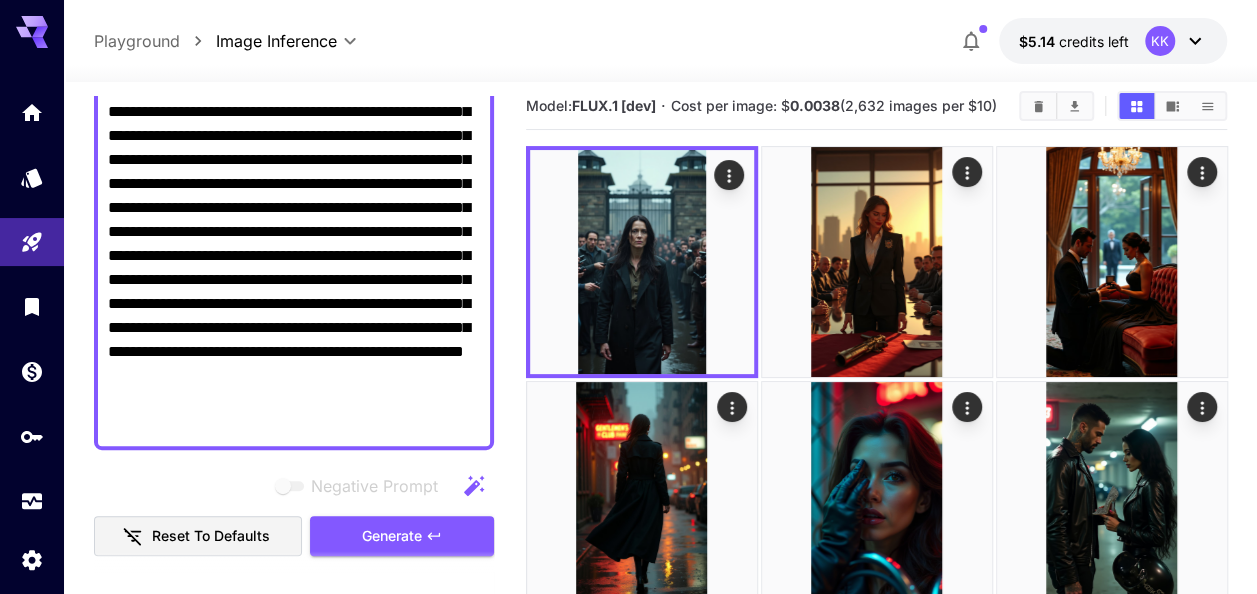 scroll, scrollTop: 482, scrollLeft: 0, axis: vertical 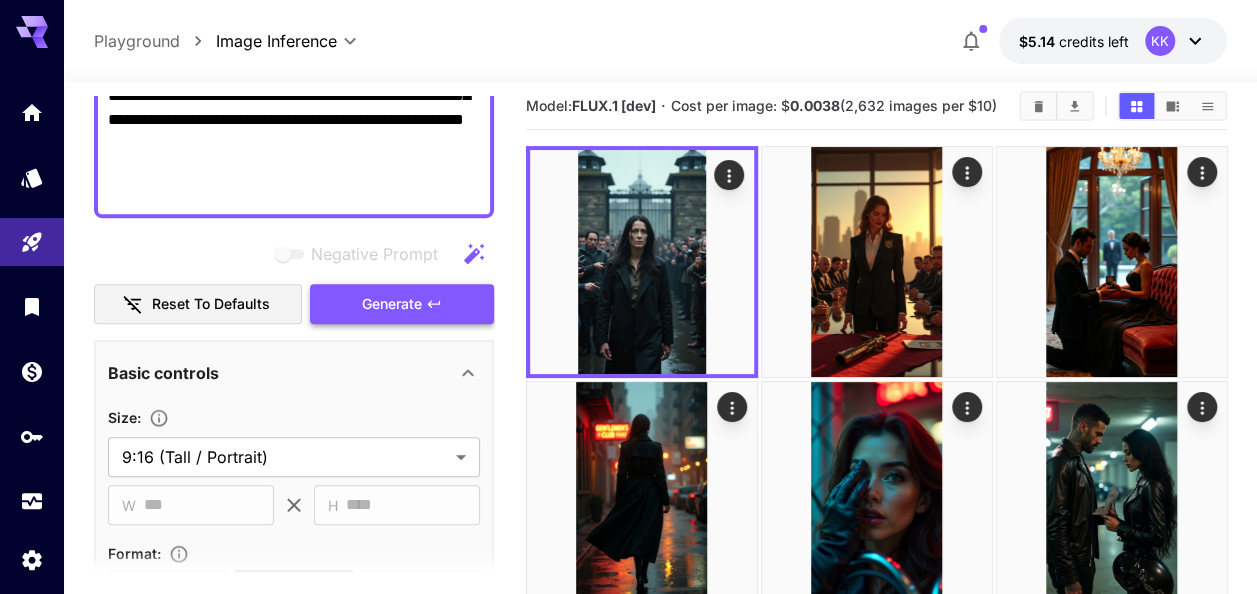 click on "Generate" at bounding box center (402, 304) 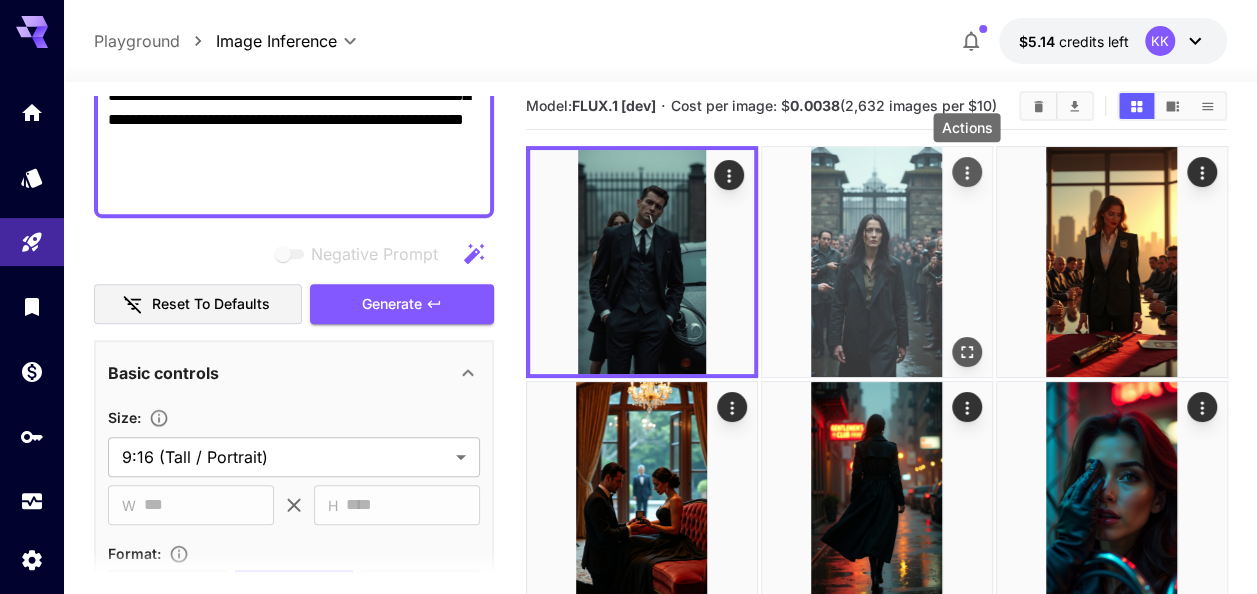 click 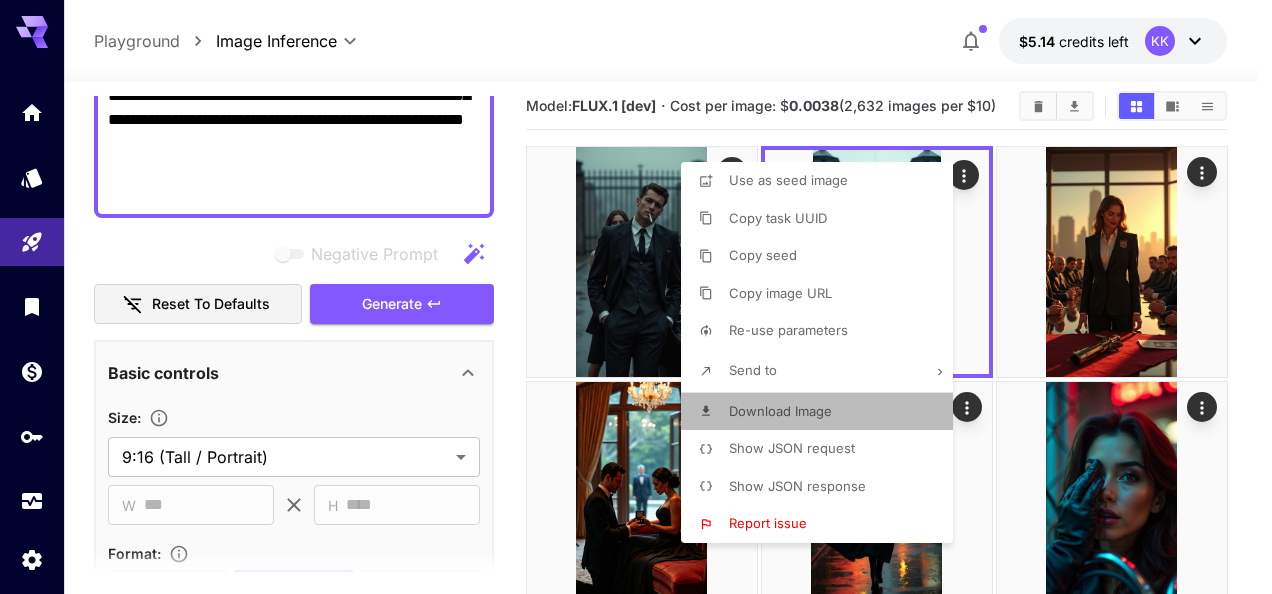 click on "Download Image" at bounding box center [780, 411] 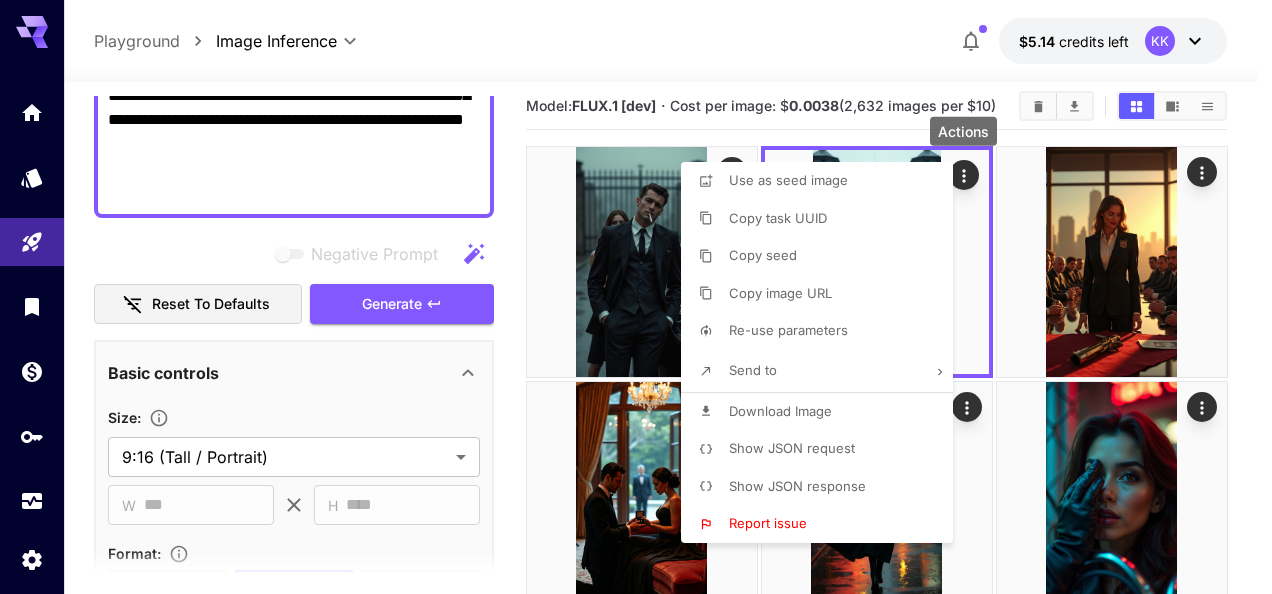 click at bounding box center [636, 297] 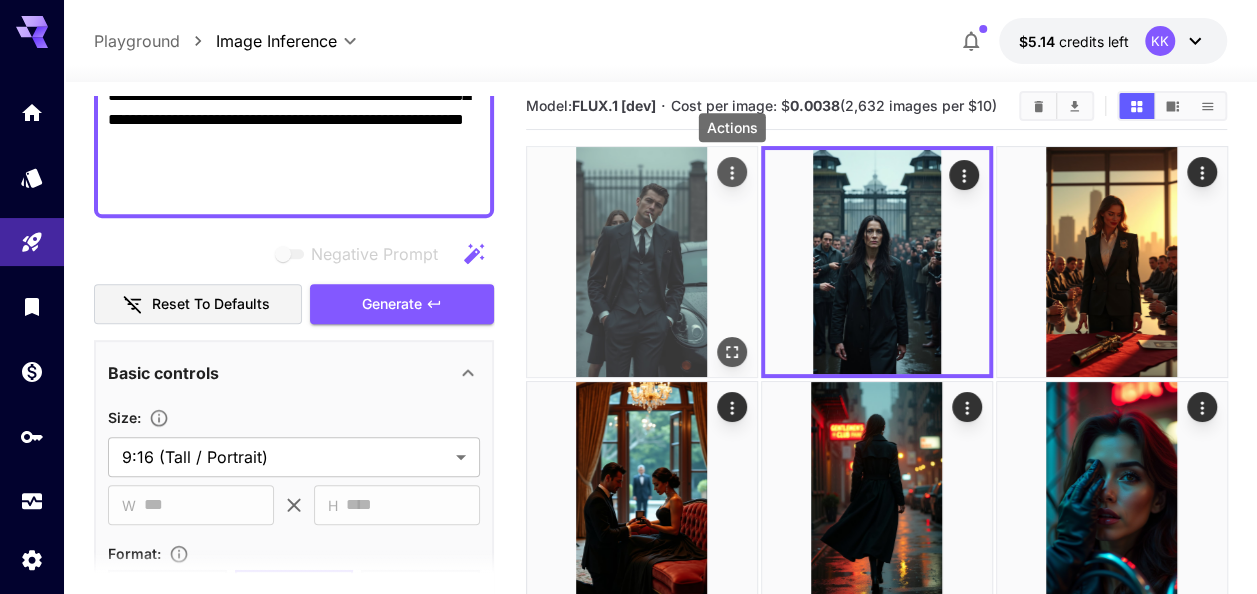 click 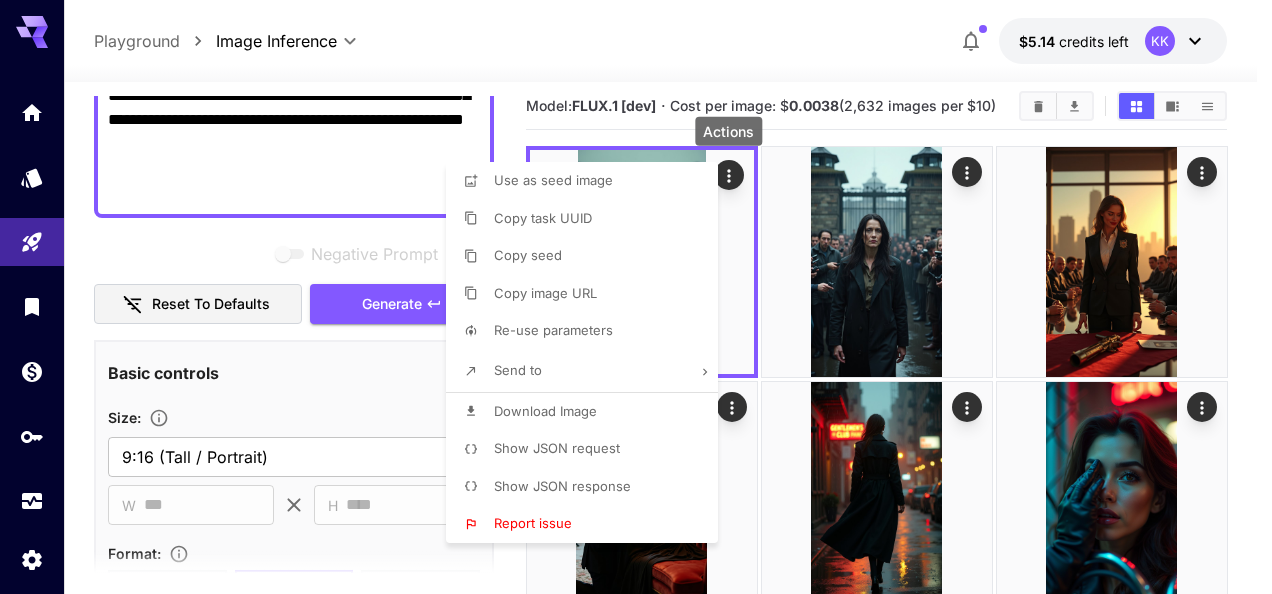 click on "Download Image" at bounding box center [588, 412] 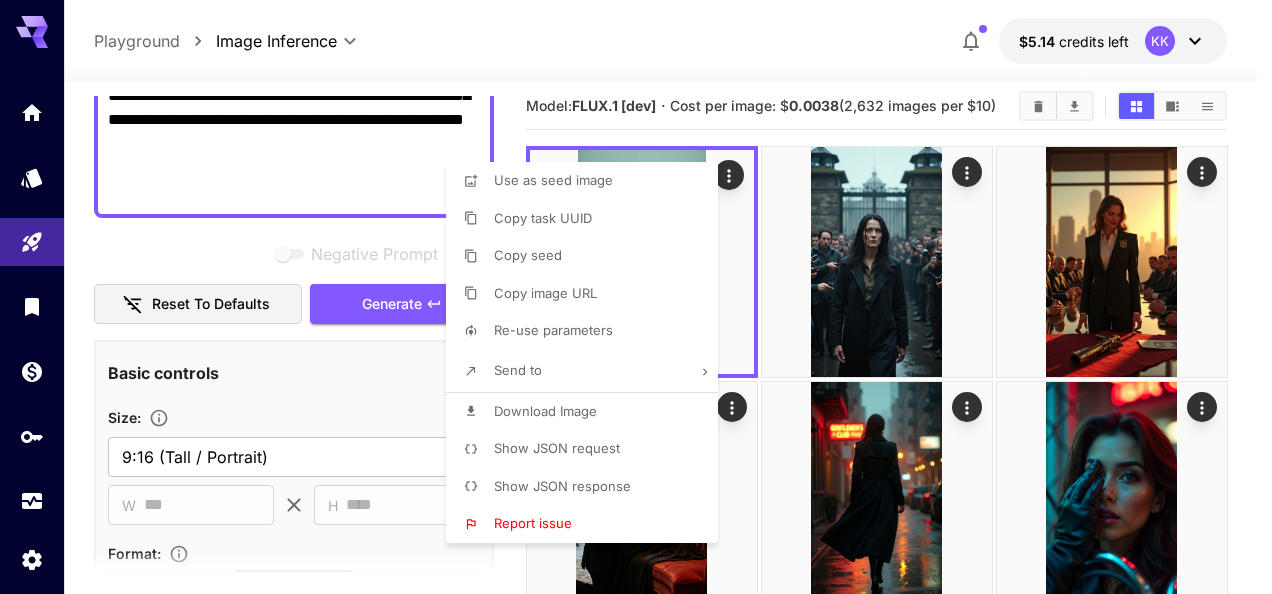 drag, startPoint x: 373, startPoint y: 191, endPoint x: 245, endPoint y: 157, distance: 132.43866 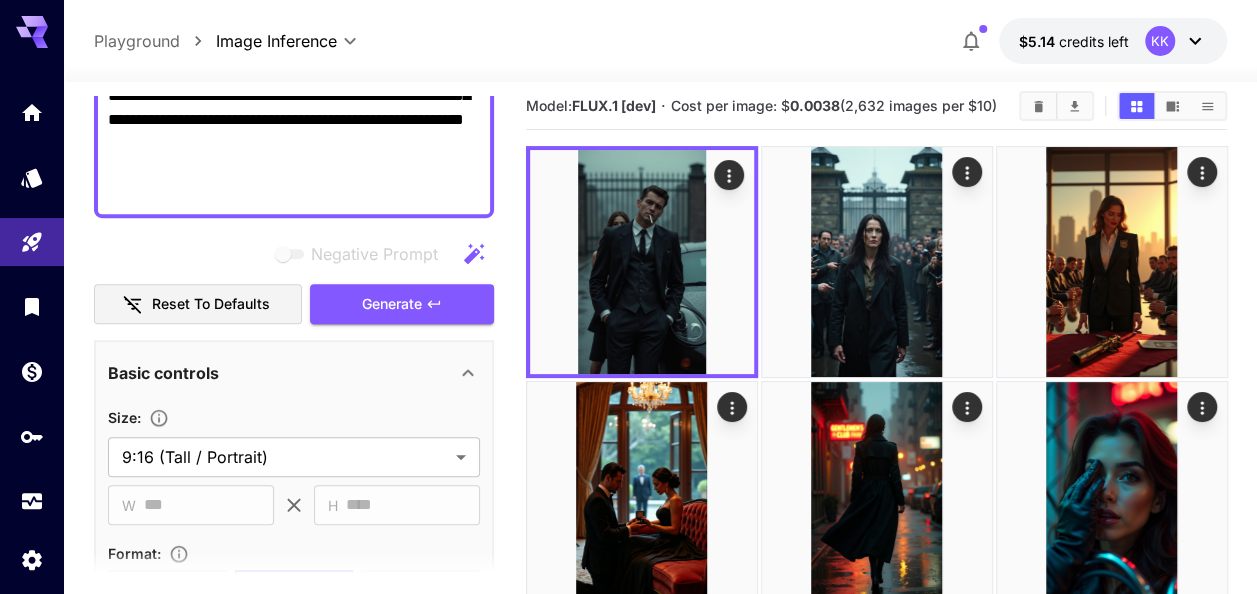 click on "**********" at bounding box center (294, 0) 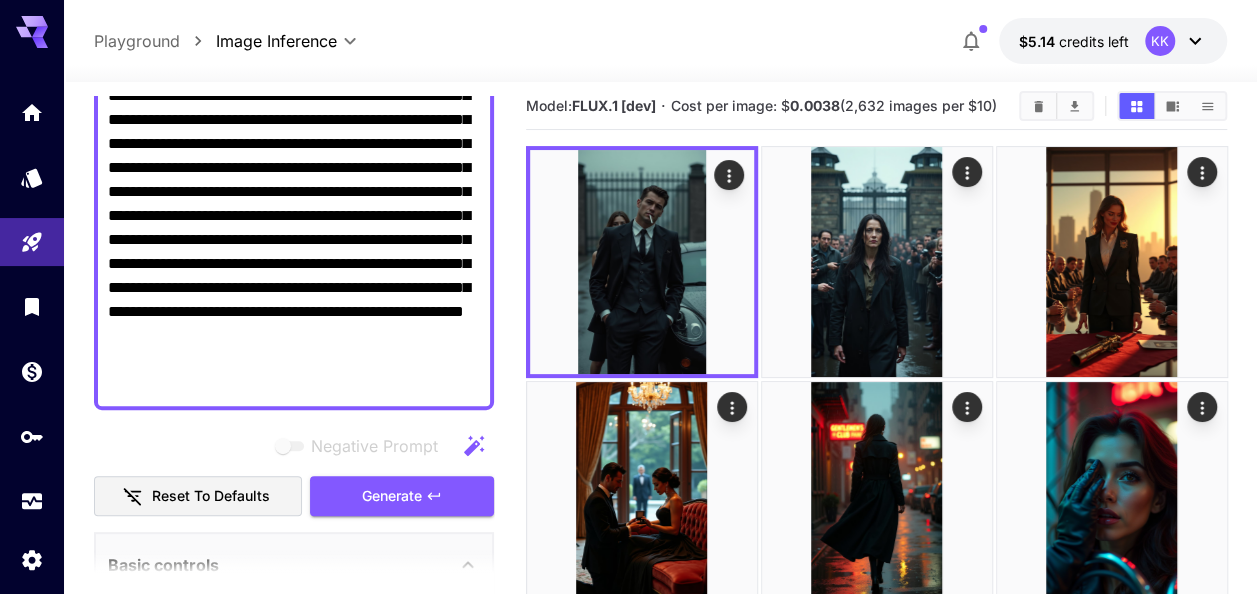 scroll, scrollTop: 0, scrollLeft: 0, axis: both 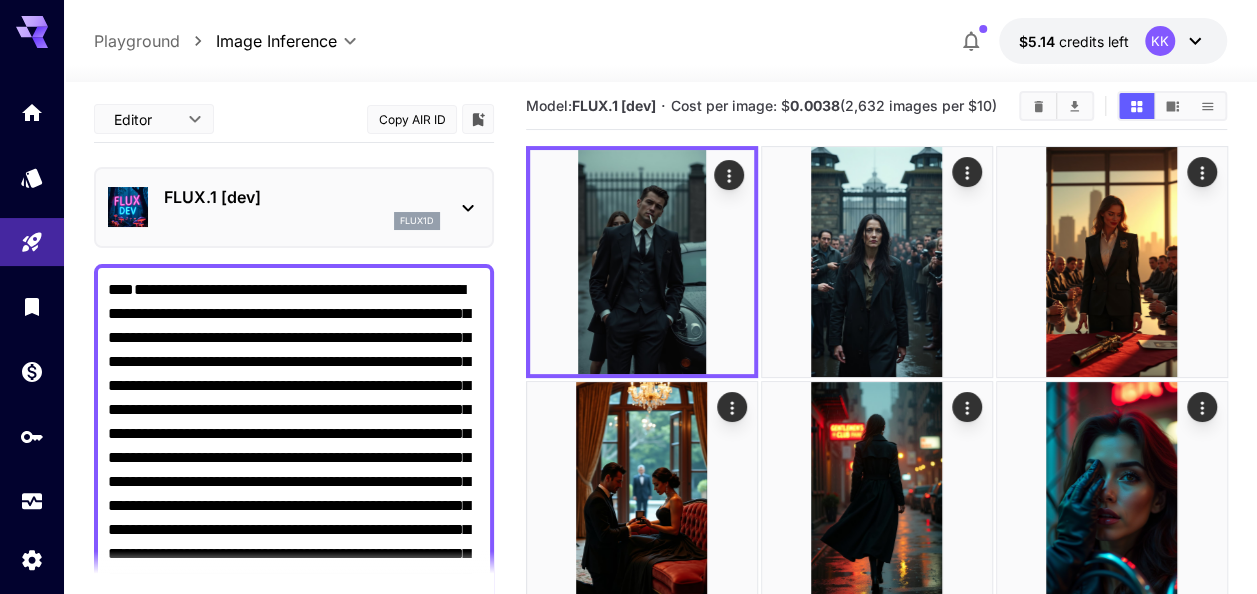 drag, startPoint x: 408, startPoint y: 198, endPoint x: 68, endPoint y: 28, distance: 380.13156 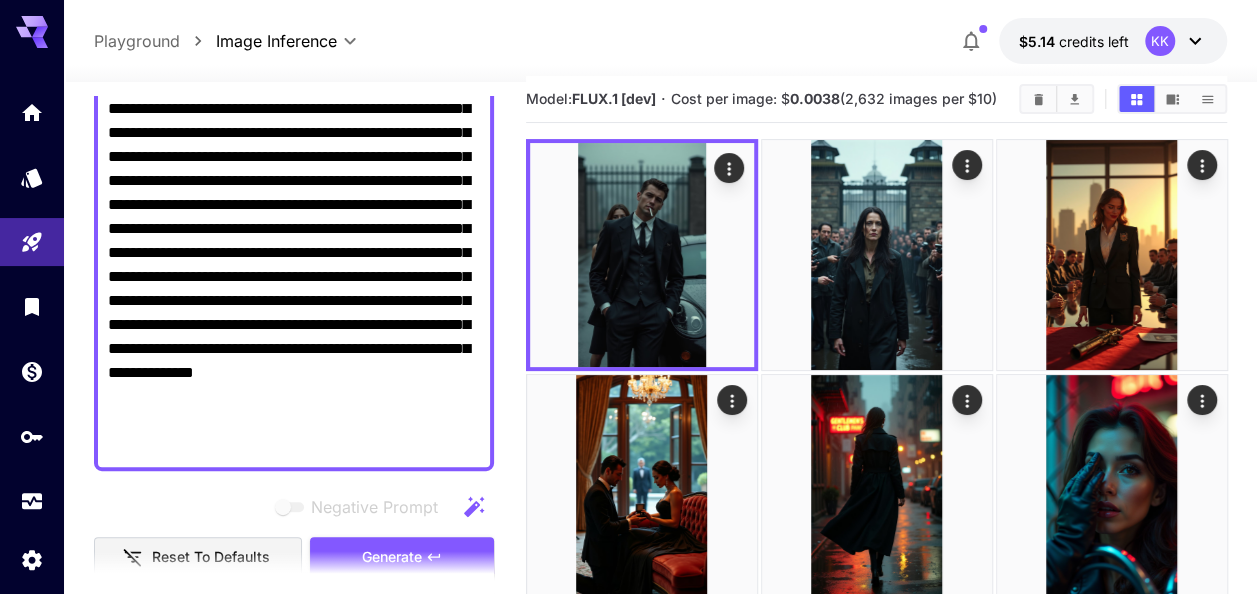 scroll, scrollTop: 382, scrollLeft: 0, axis: vertical 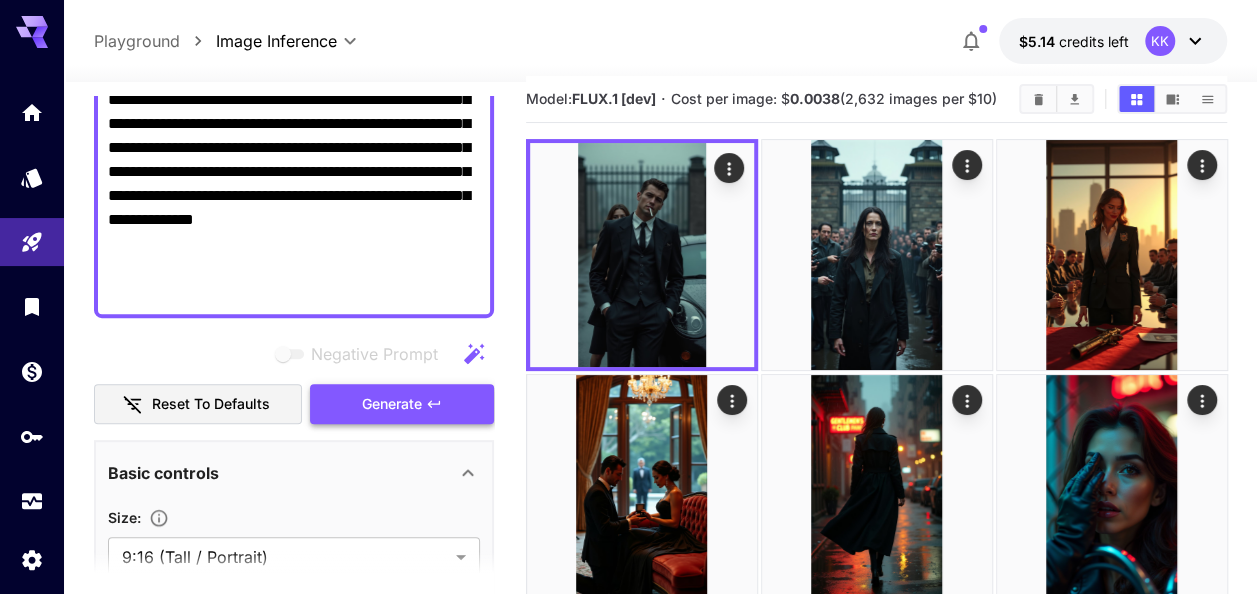 click on "Generate" at bounding box center (402, 404) 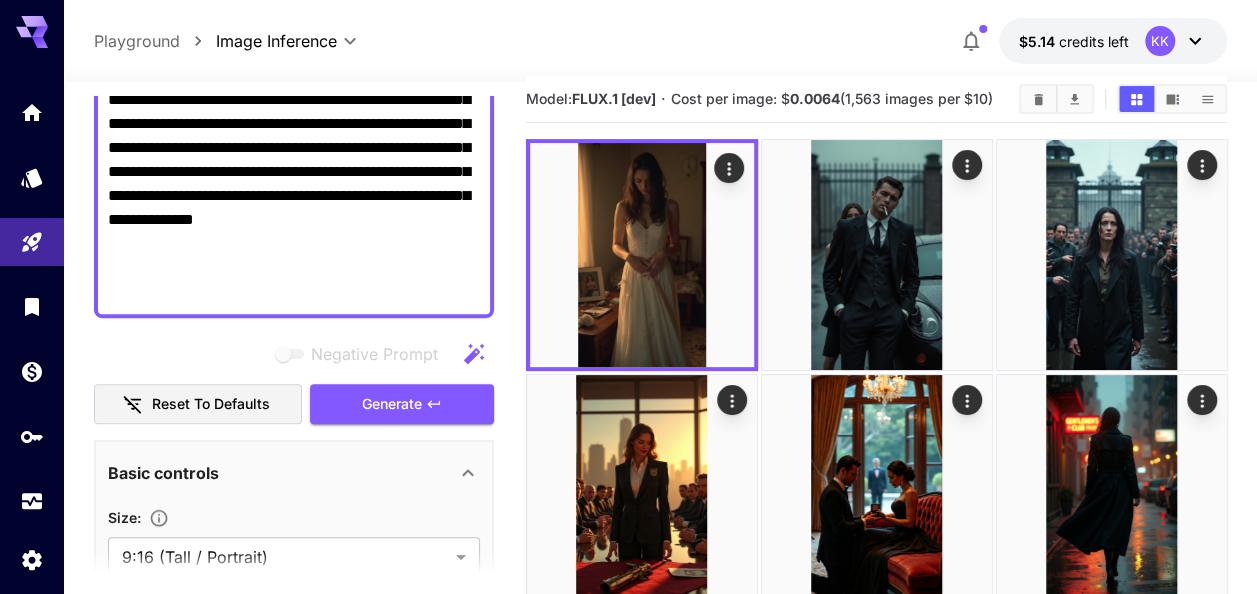 click on "**********" at bounding box center [294, 100] 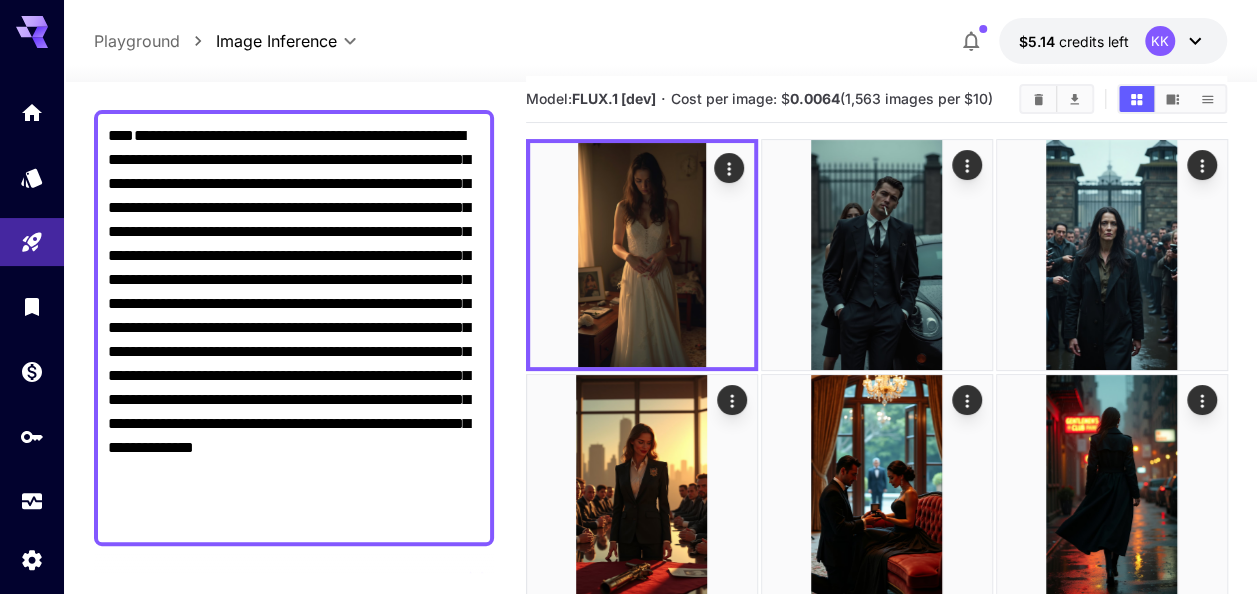 scroll, scrollTop: 0, scrollLeft: 0, axis: both 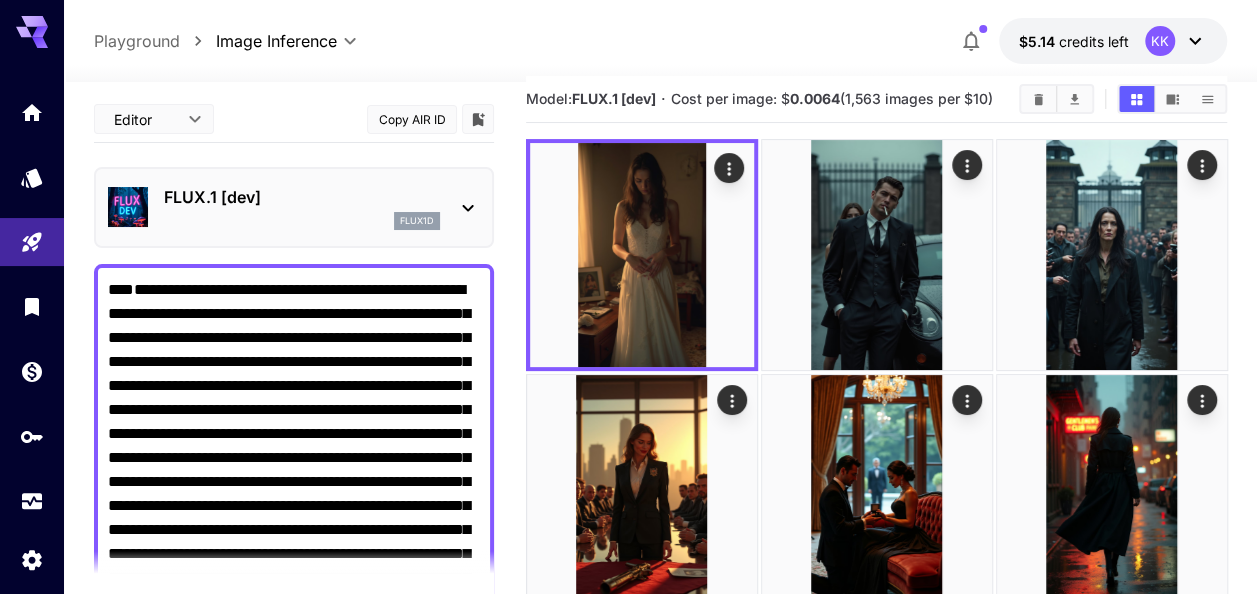 drag, startPoint x: 280, startPoint y: 294, endPoint x: 62, endPoint y: 46, distance: 330.19388 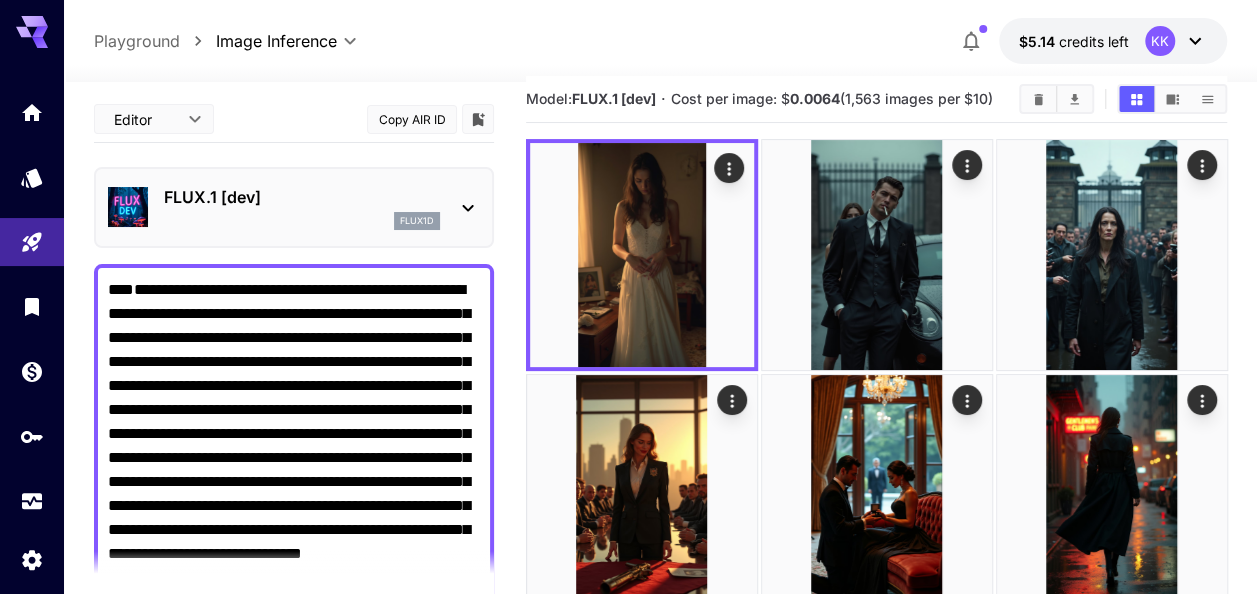 scroll, scrollTop: 10, scrollLeft: 0, axis: vertical 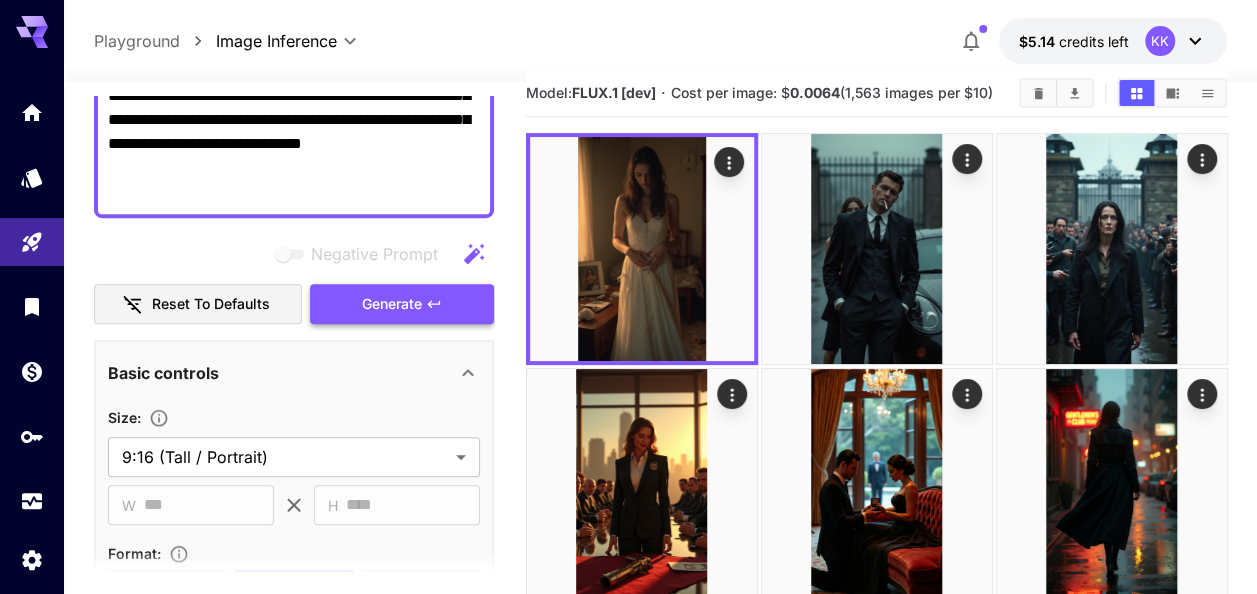 click on "Generate" at bounding box center [392, 304] 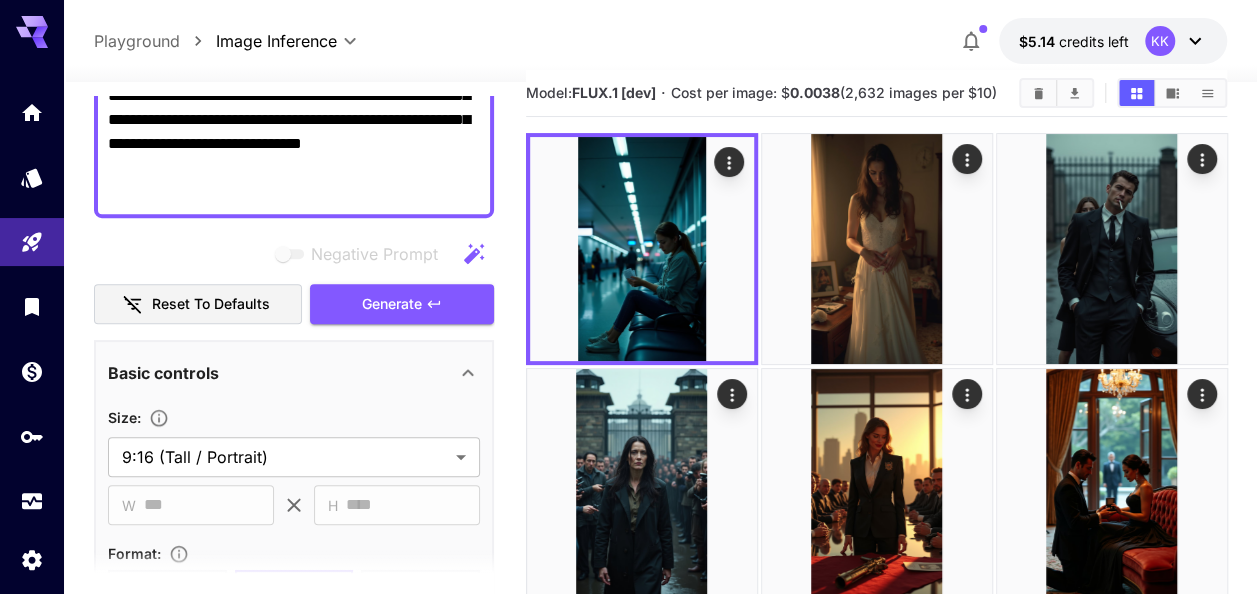 click on "**********" at bounding box center (294, 36) 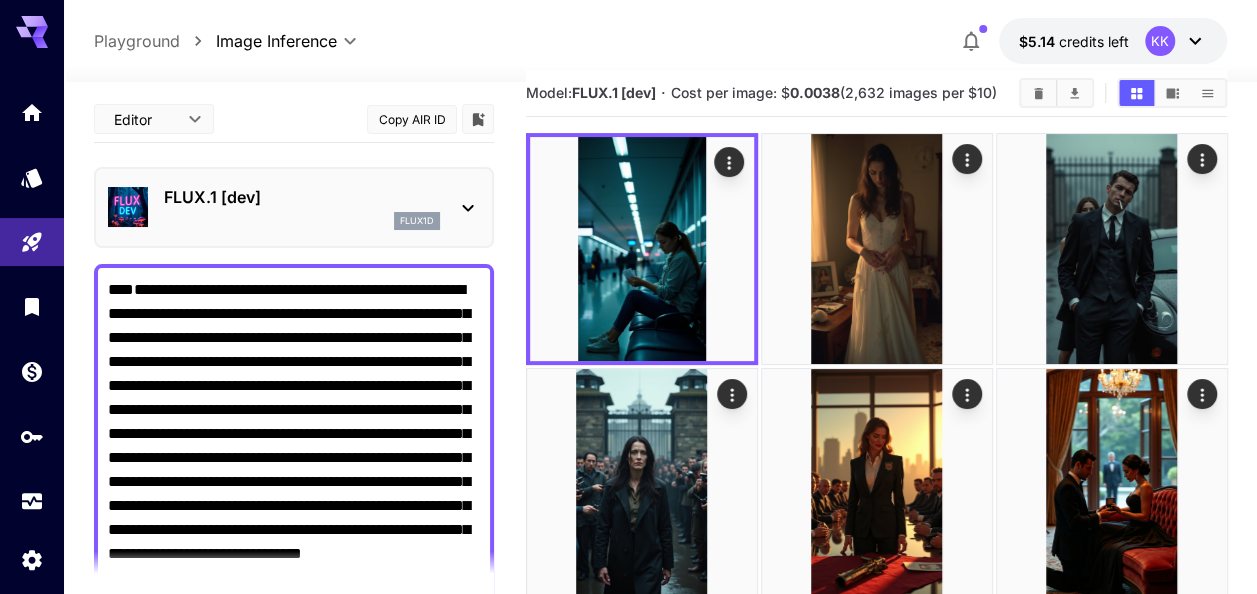 drag, startPoint x: 314, startPoint y: 186, endPoint x: 69, endPoint y: 46, distance: 282.17902 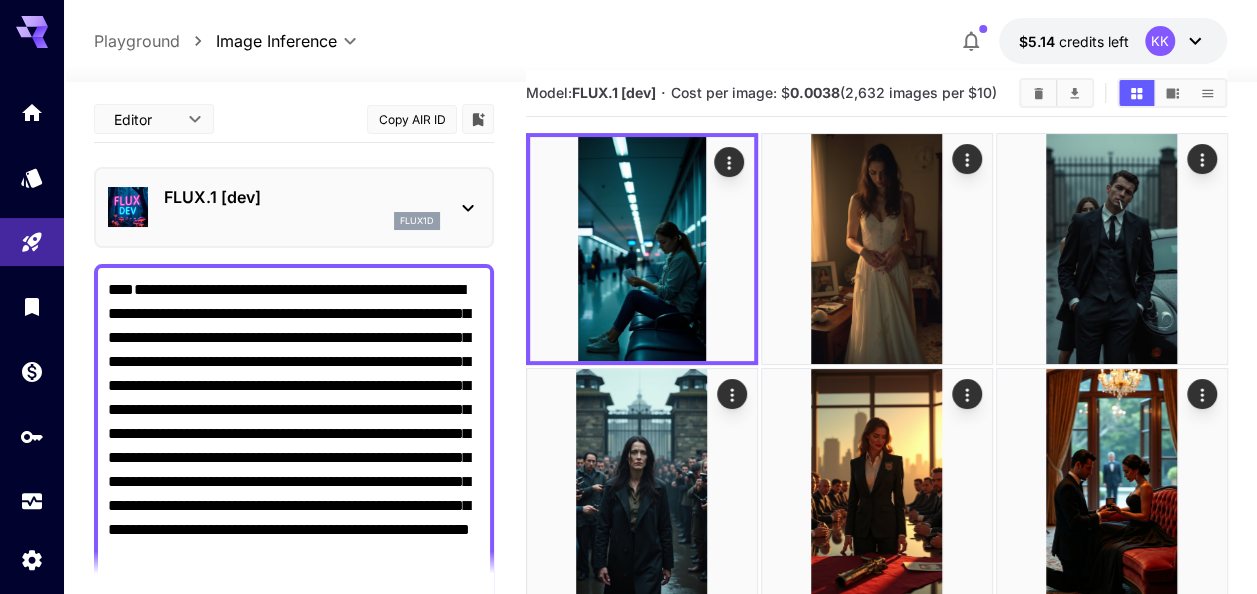 scroll, scrollTop: 200, scrollLeft: 0, axis: vertical 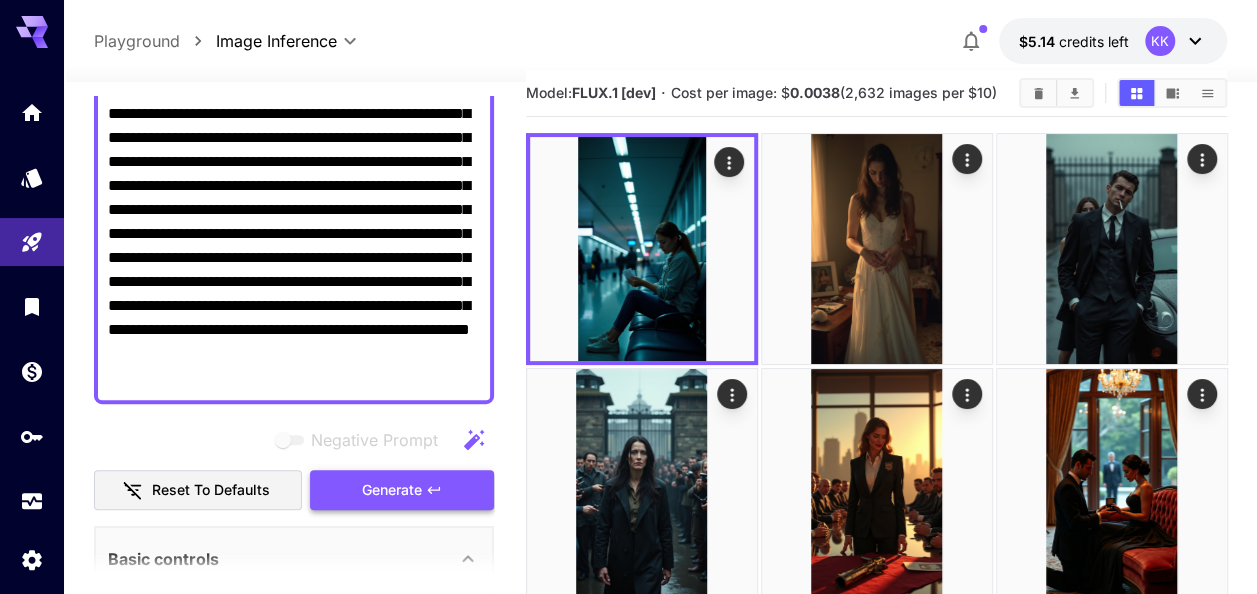 click on "Generate" at bounding box center (392, 490) 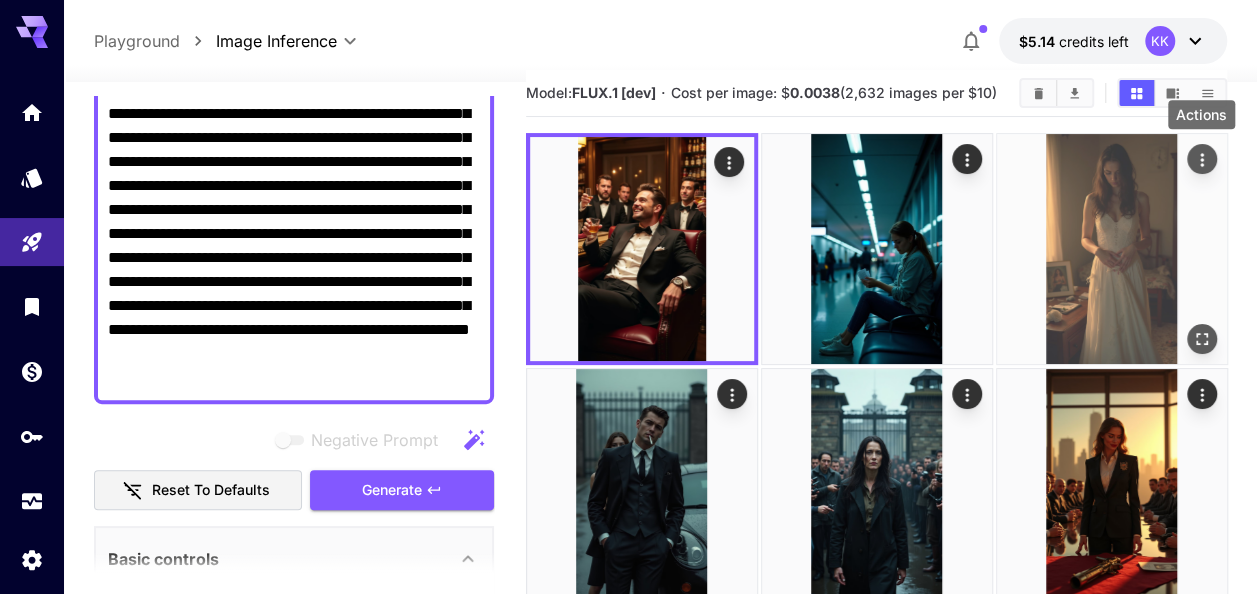 click 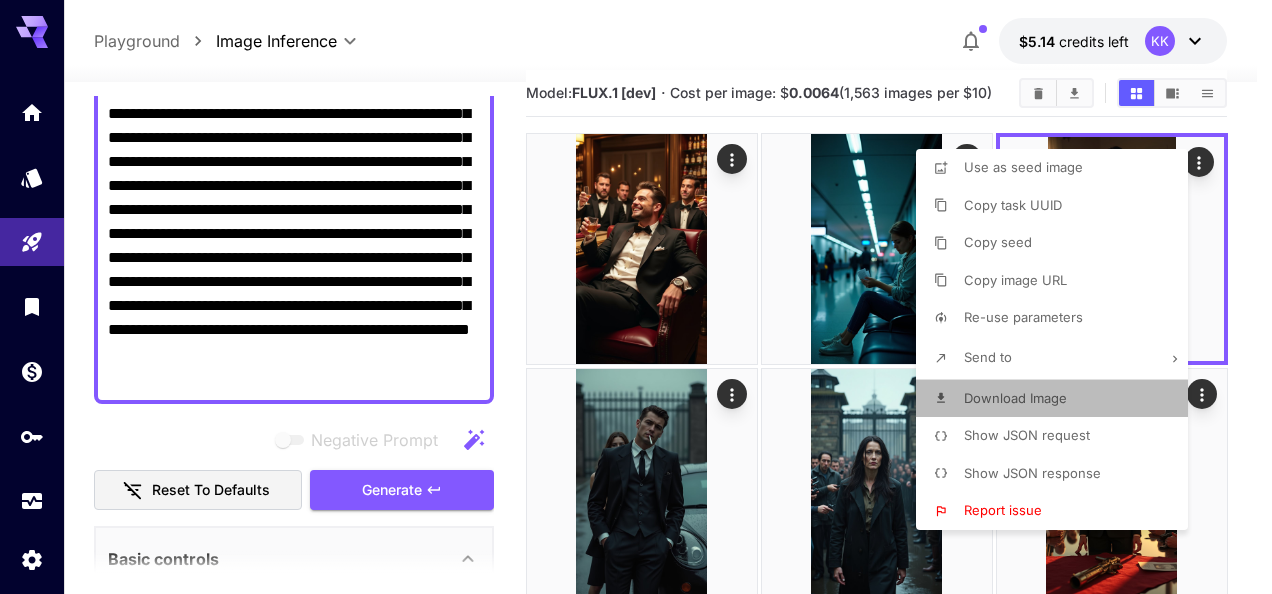 click on "Download Image" at bounding box center [1058, 399] 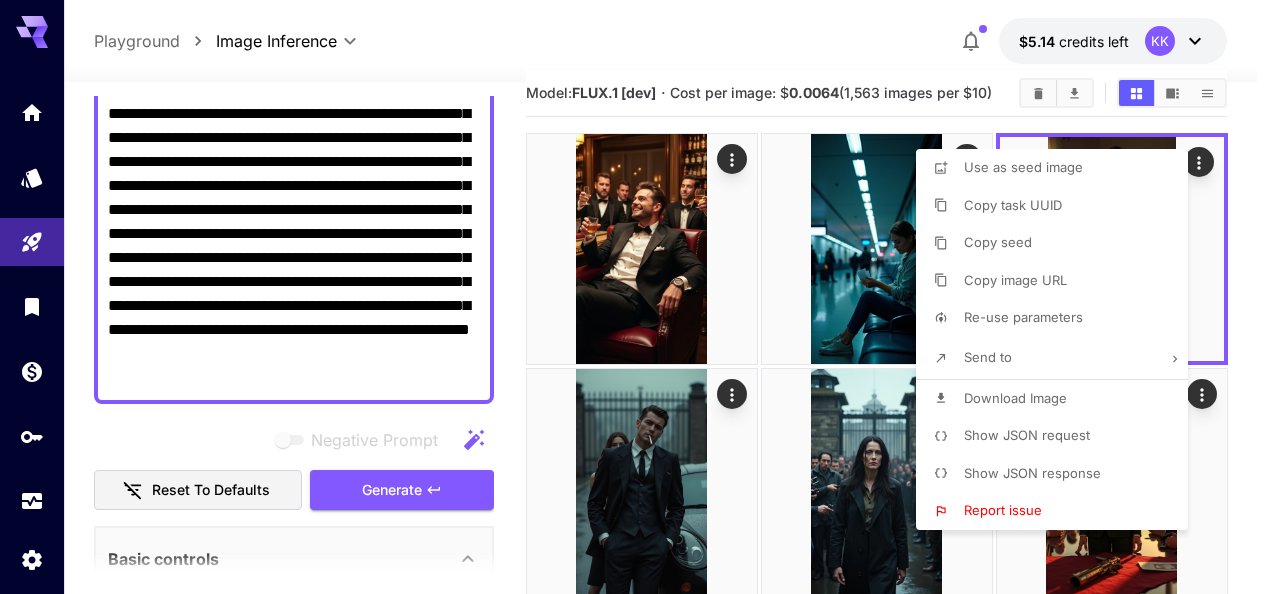 click at bounding box center [636, 297] 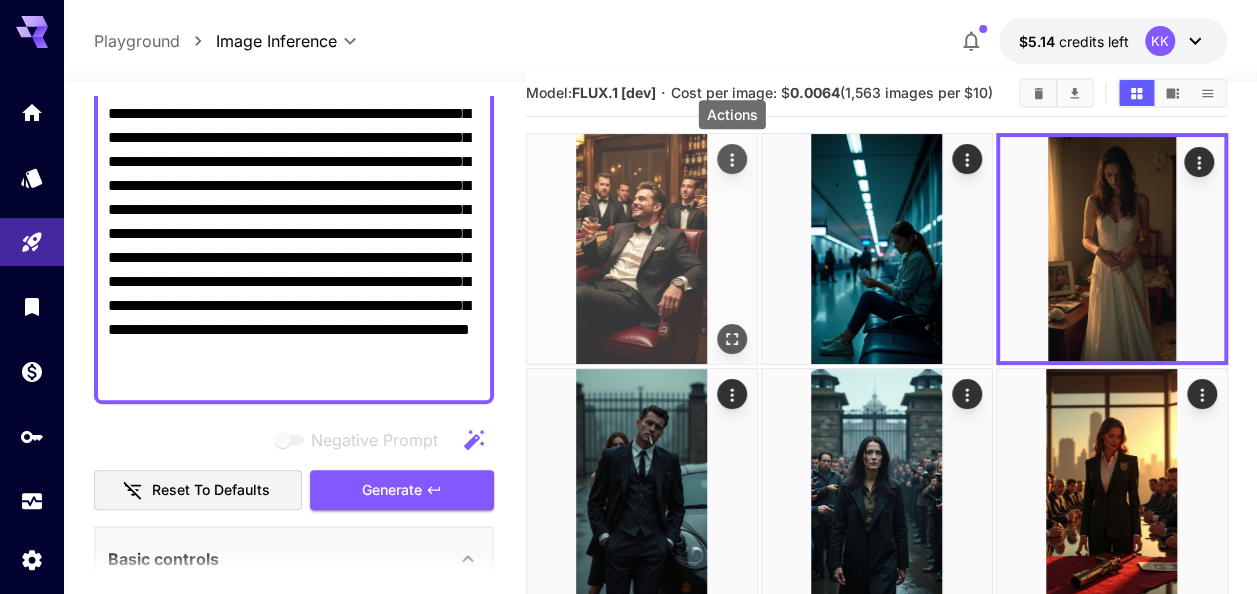 click 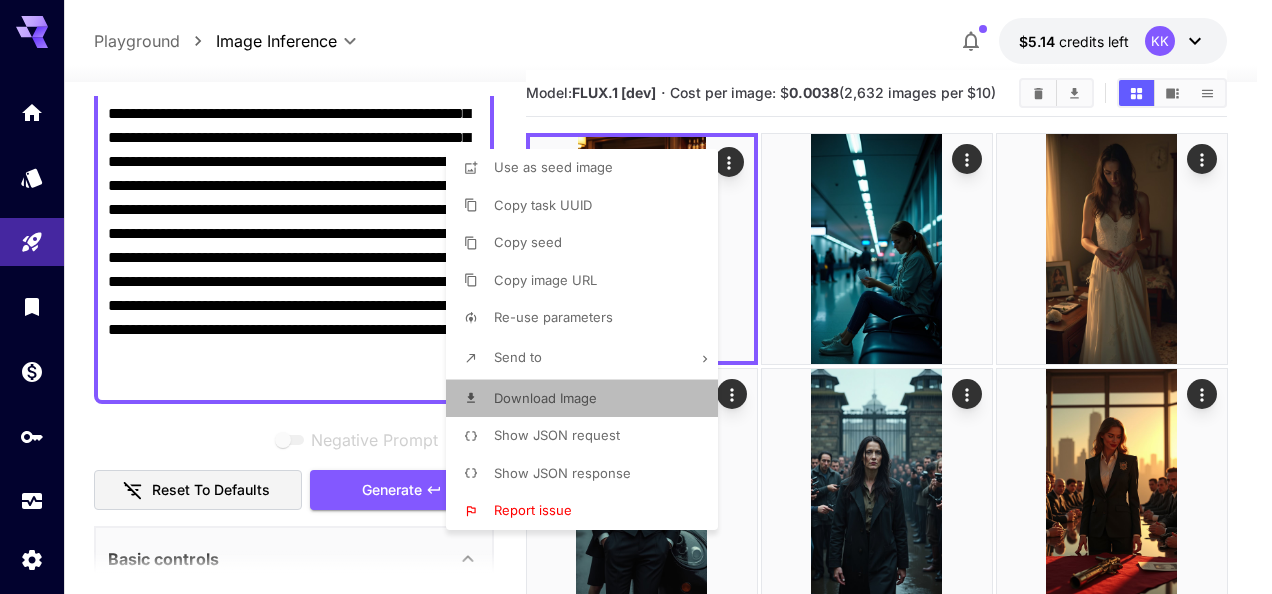 click on "Download Image" at bounding box center [588, 399] 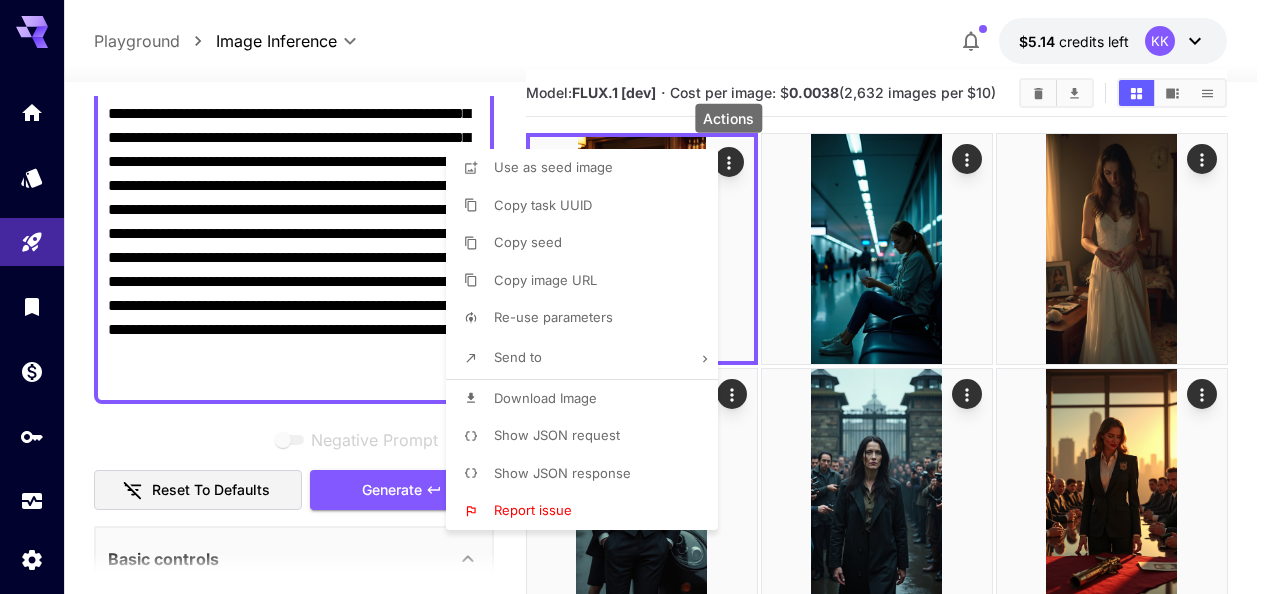 click at bounding box center (636, 297) 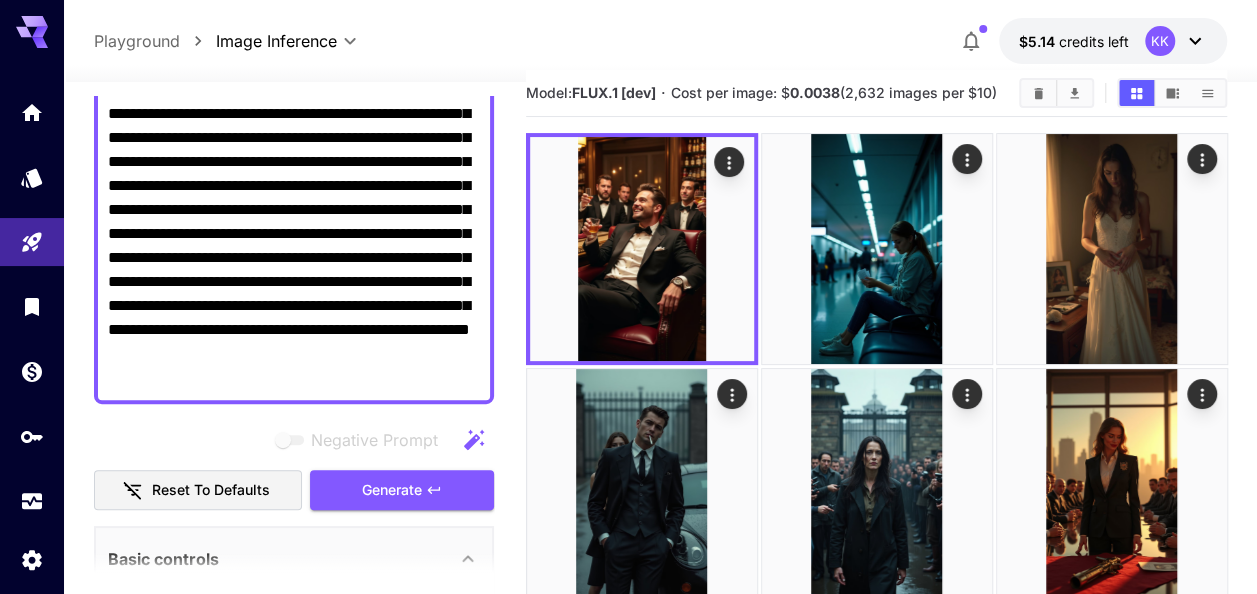 click on "**********" at bounding box center (294, 234) 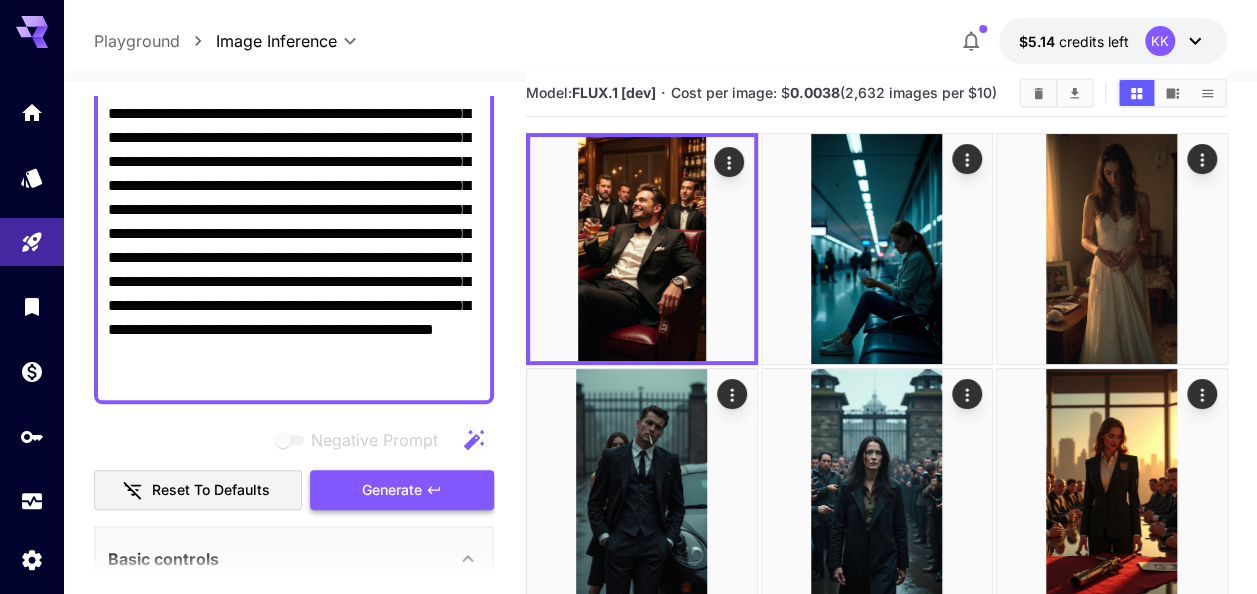 click on "Generate" at bounding box center (392, 490) 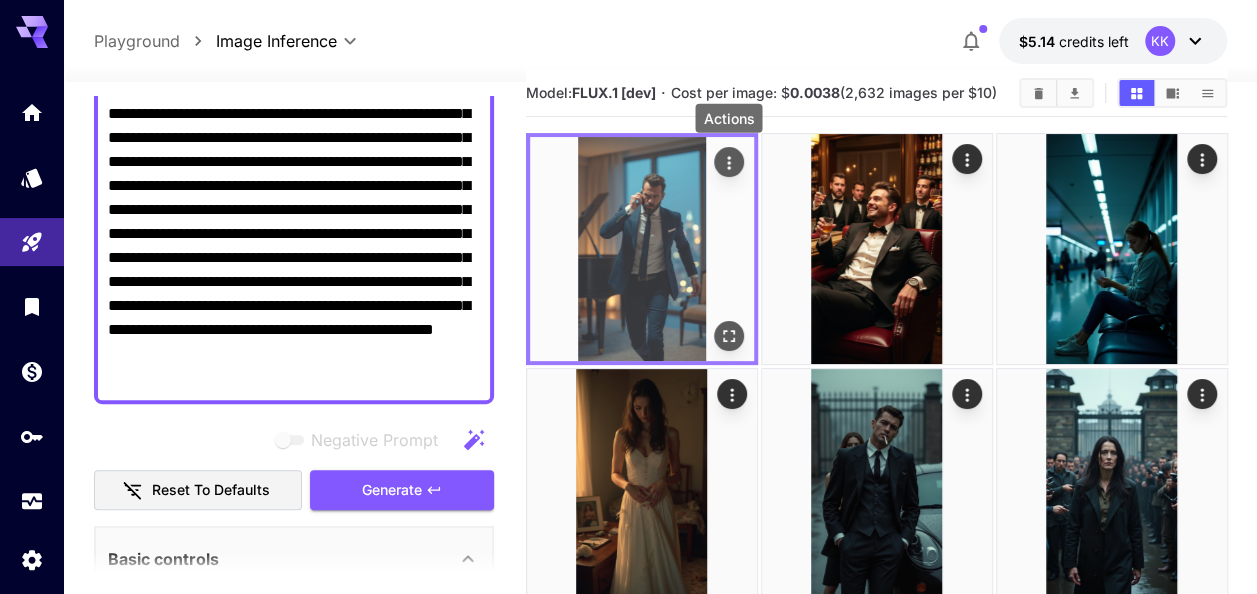 click 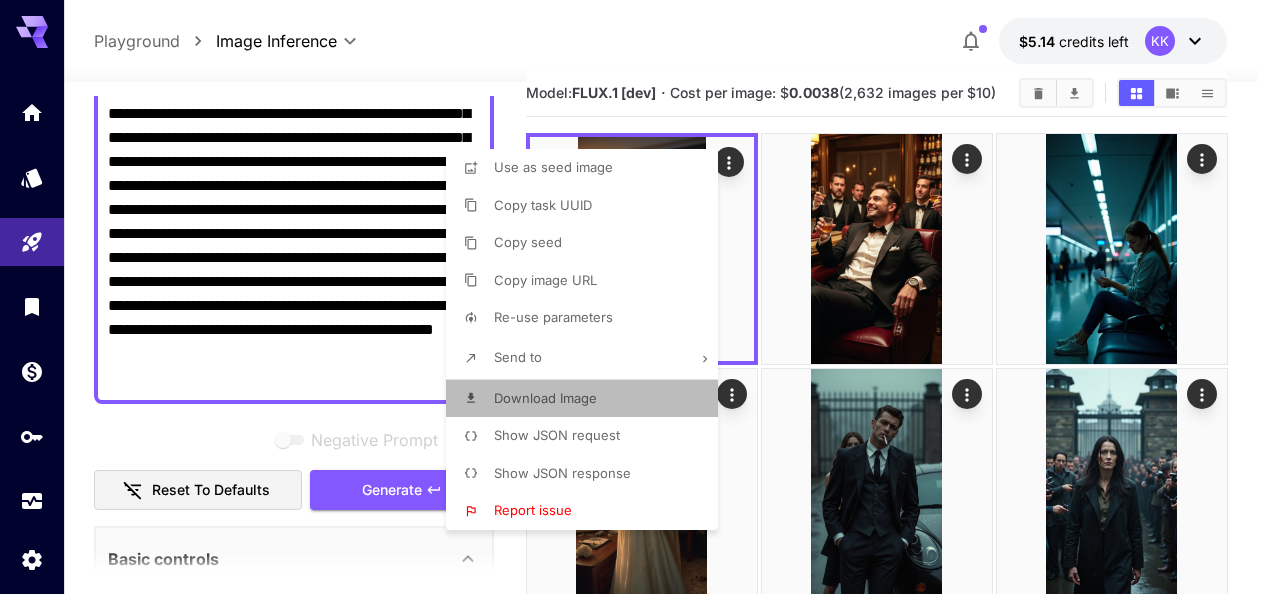 click on "Download Image" at bounding box center [545, 398] 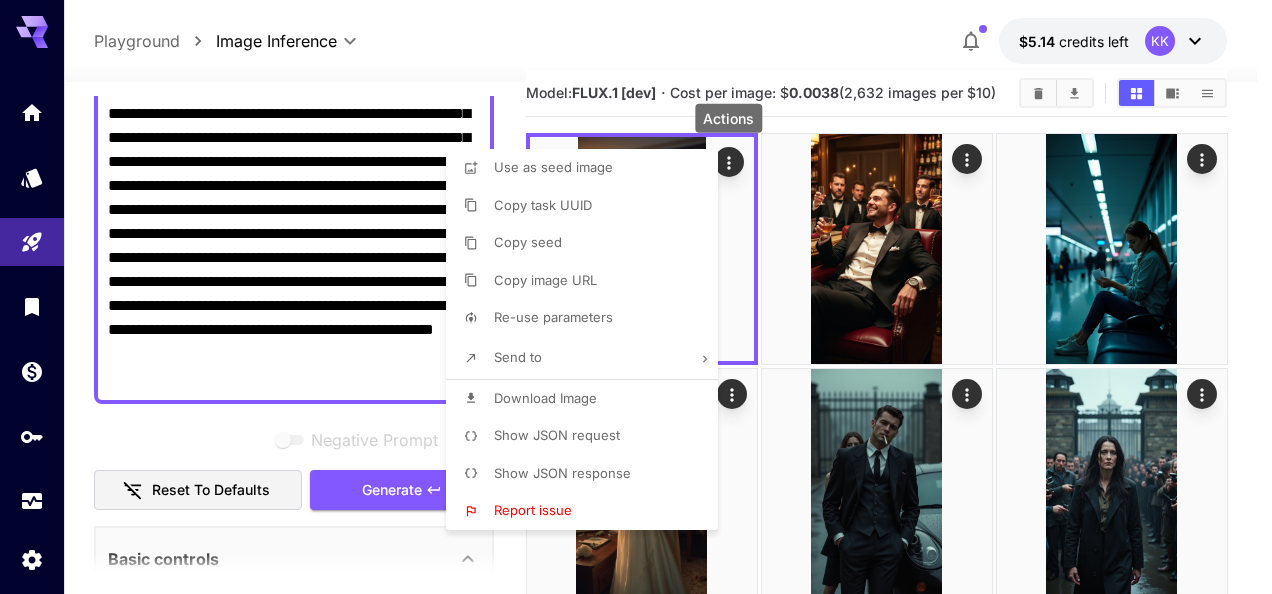click at bounding box center [636, 297] 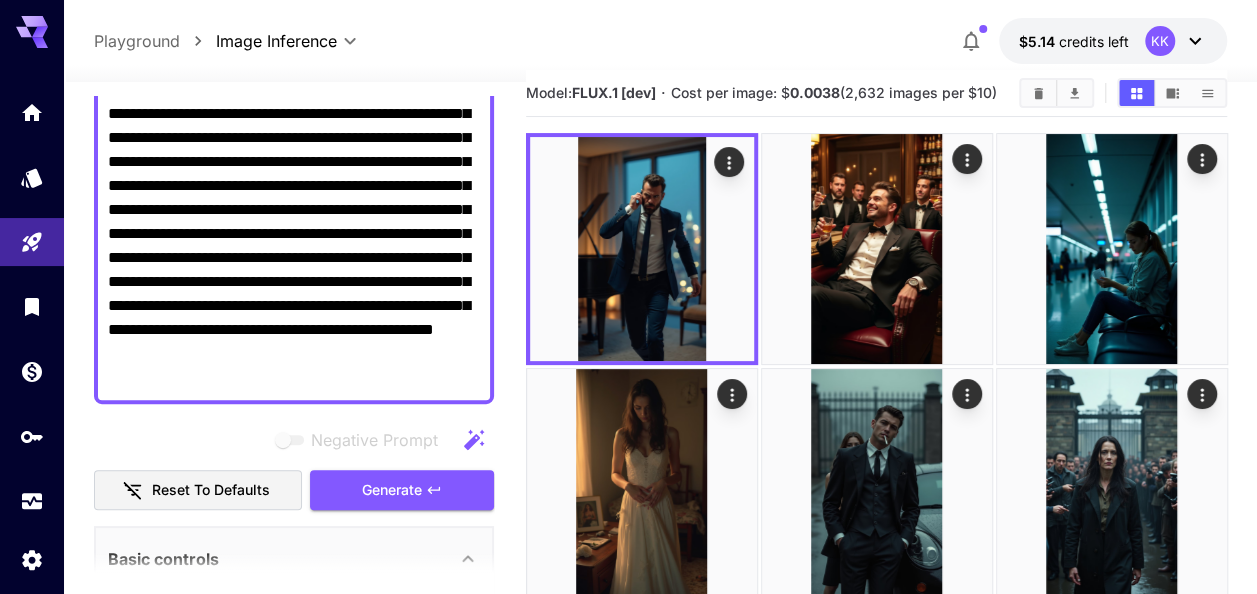 click on "**********" at bounding box center (294, 234) 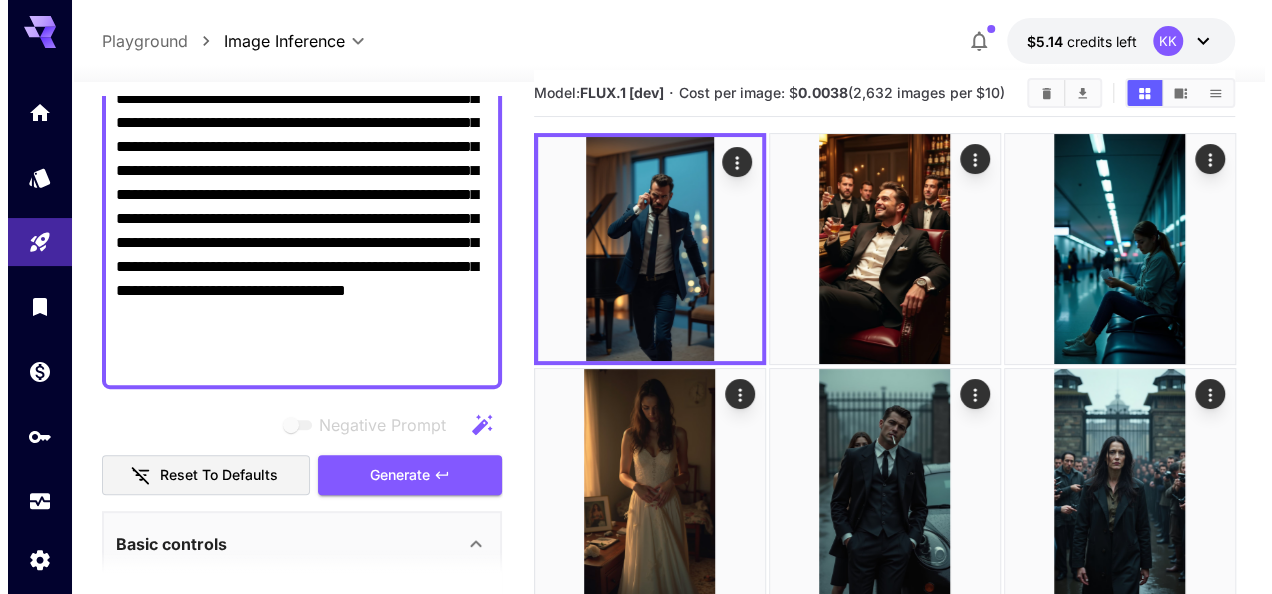 scroll, scrollTop: 500, scrollLeft: 0, axis: vertical 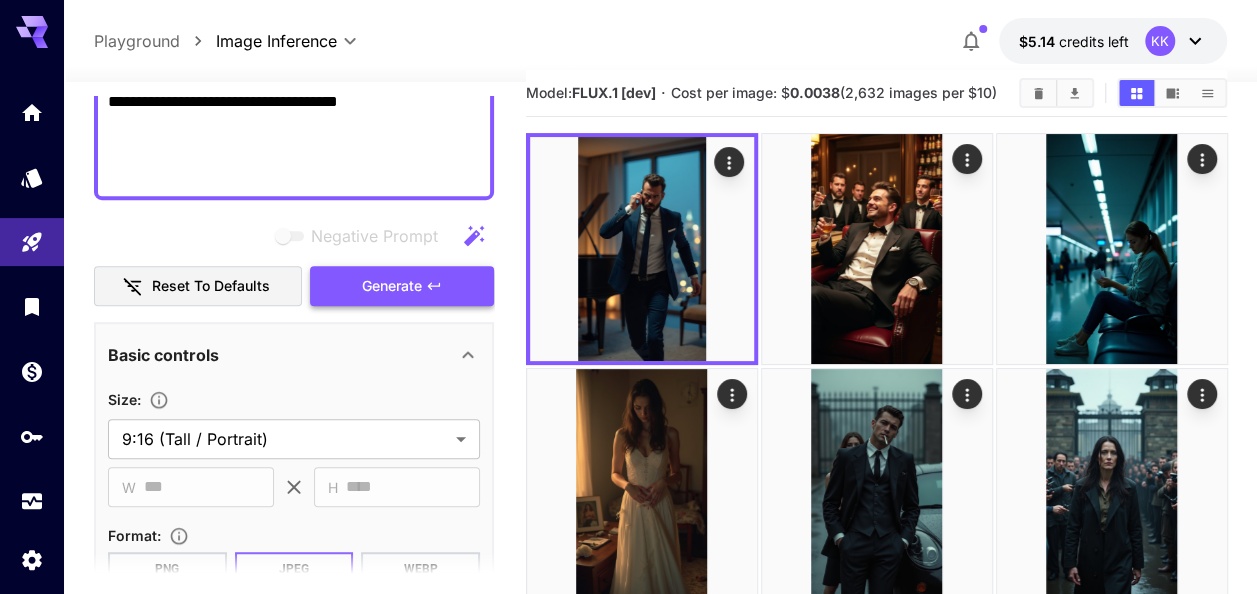 click 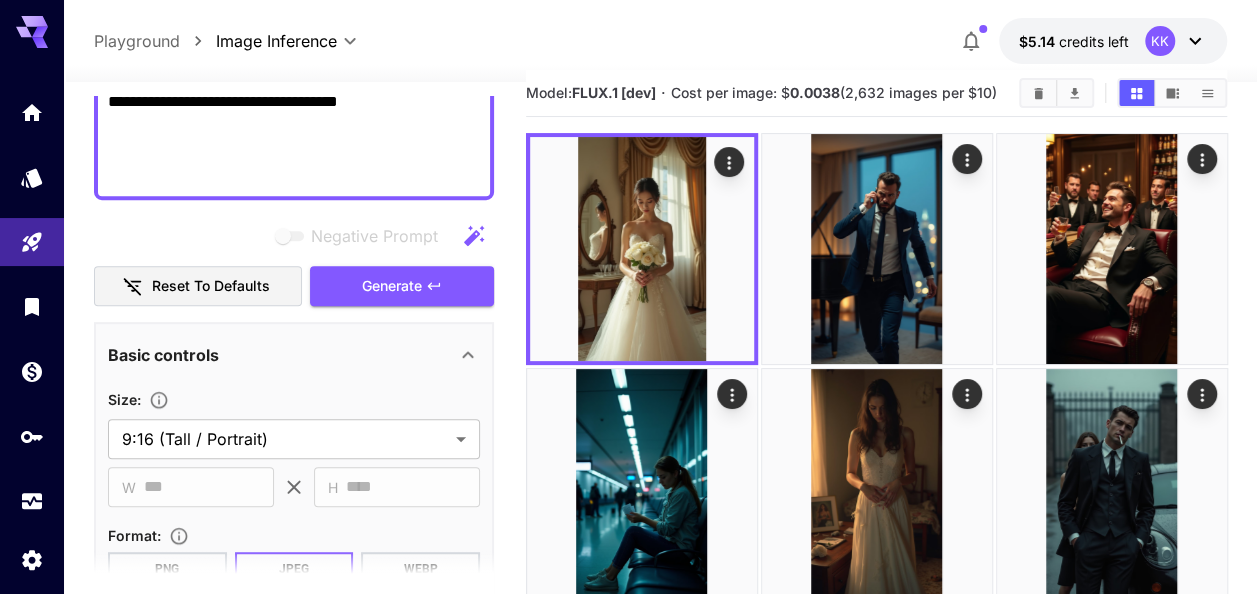 click on "**********" at bounding box center [294, -18] 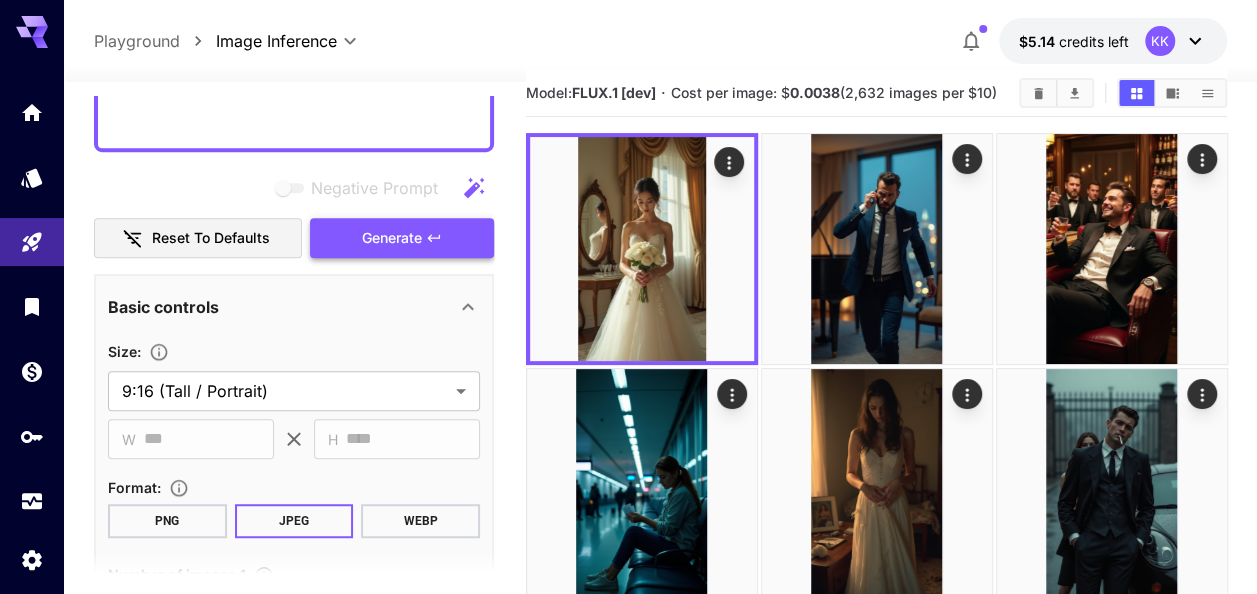 type on "**********" 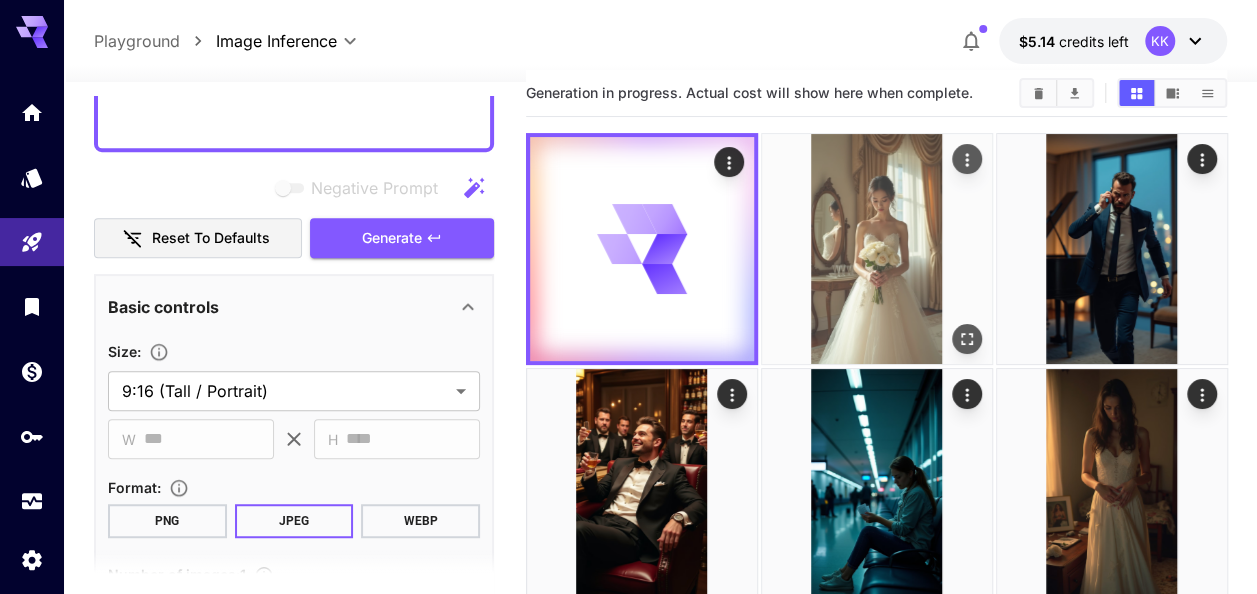 click 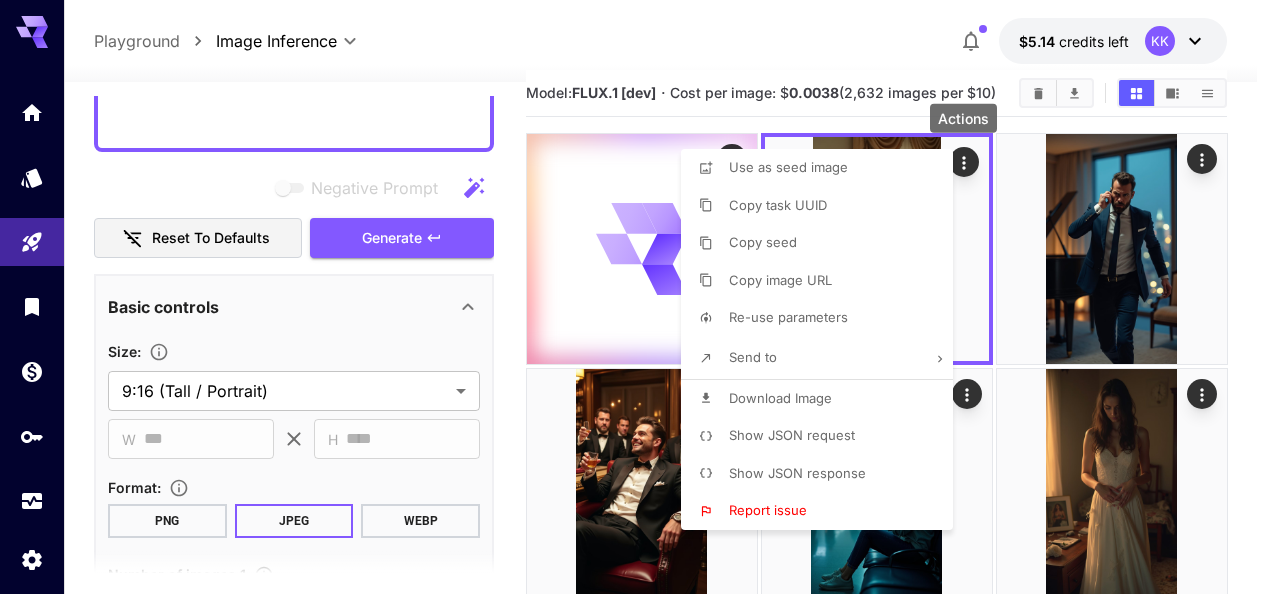 click on "Download Image" at bounding box center (780, 398) 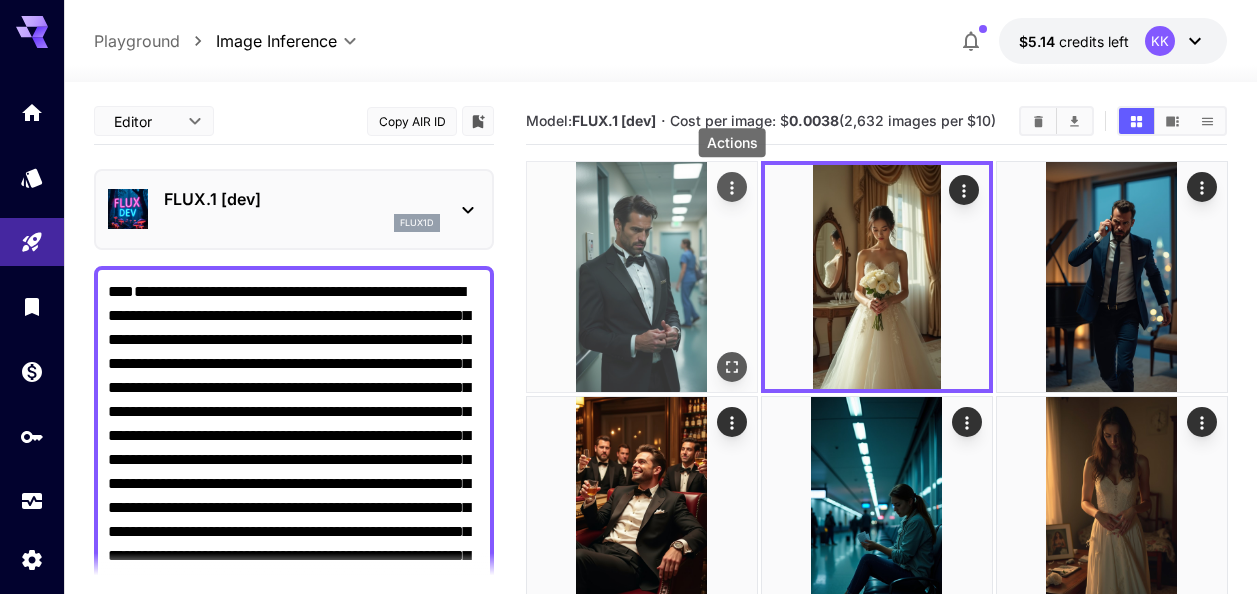 scroll, scrollTop: 28, scrollLeft: 0, axis: vertical 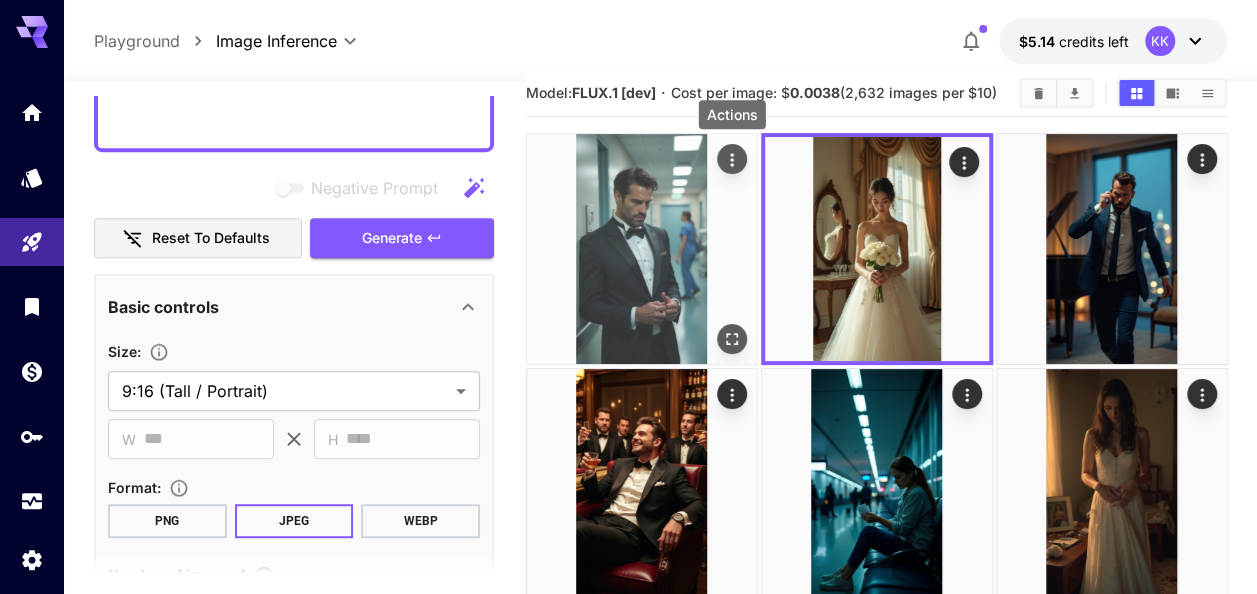 click 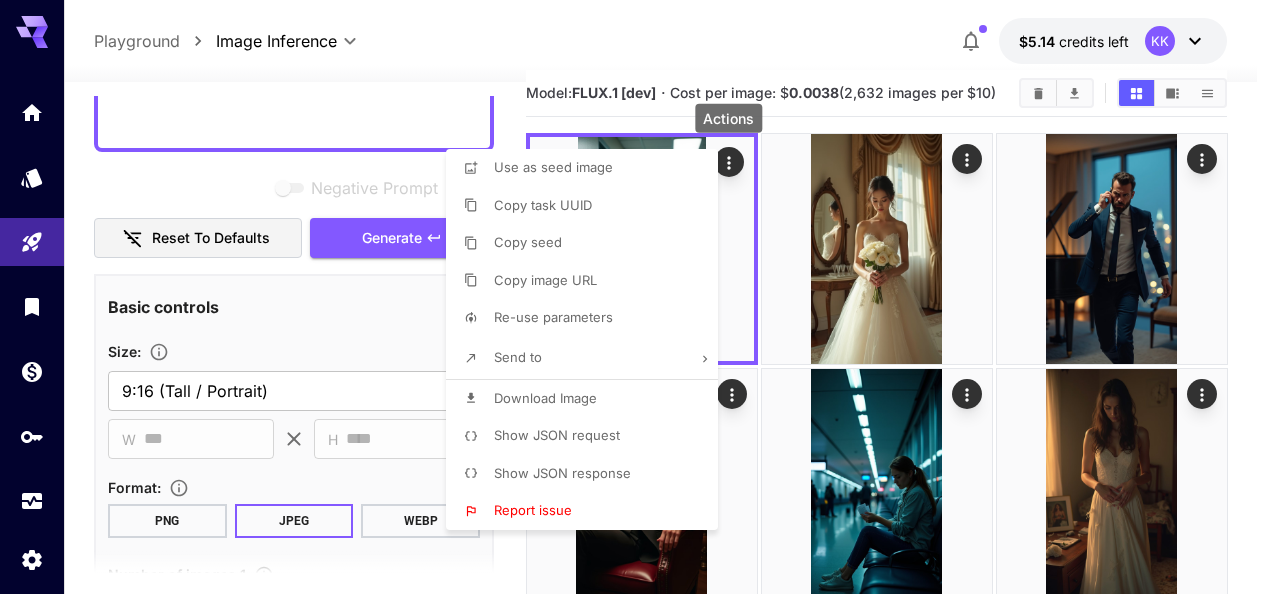 click on "Download Image" at bounding box center (545, 398) 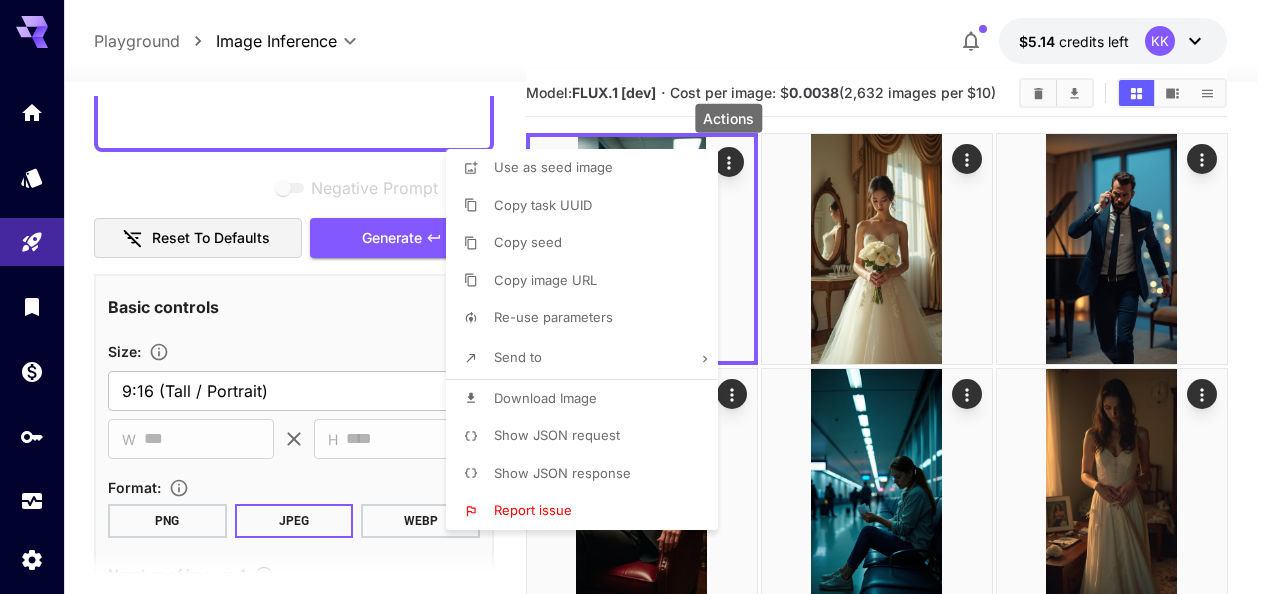 click at bounding box center (636, 297) 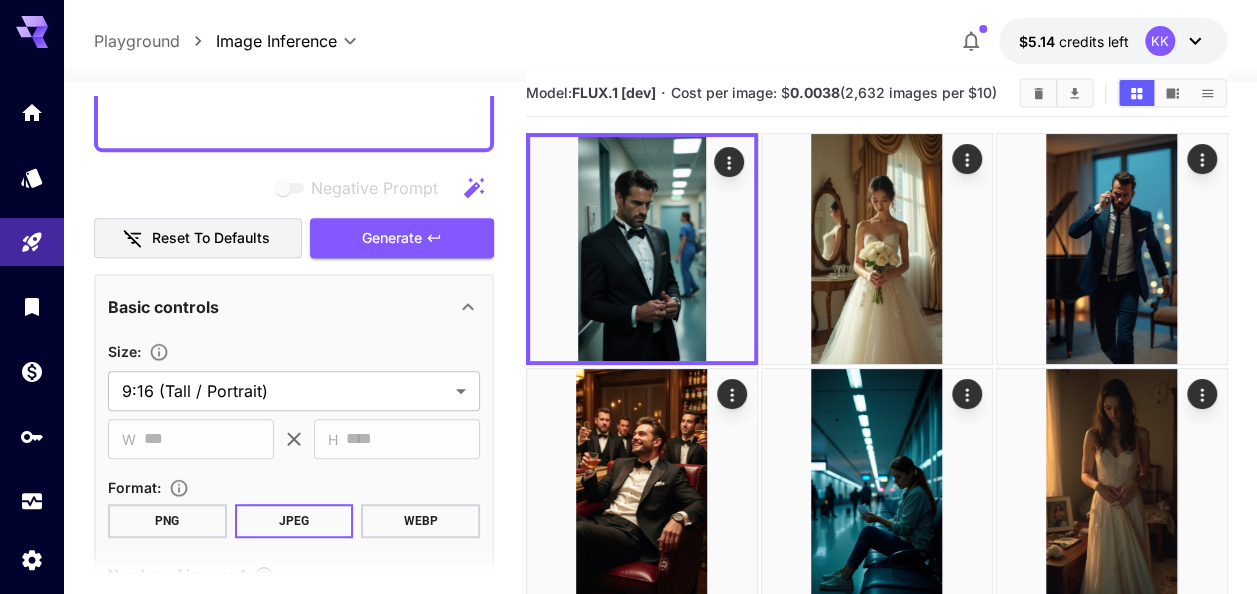 click on "**********" at bounding box center (294, -42) 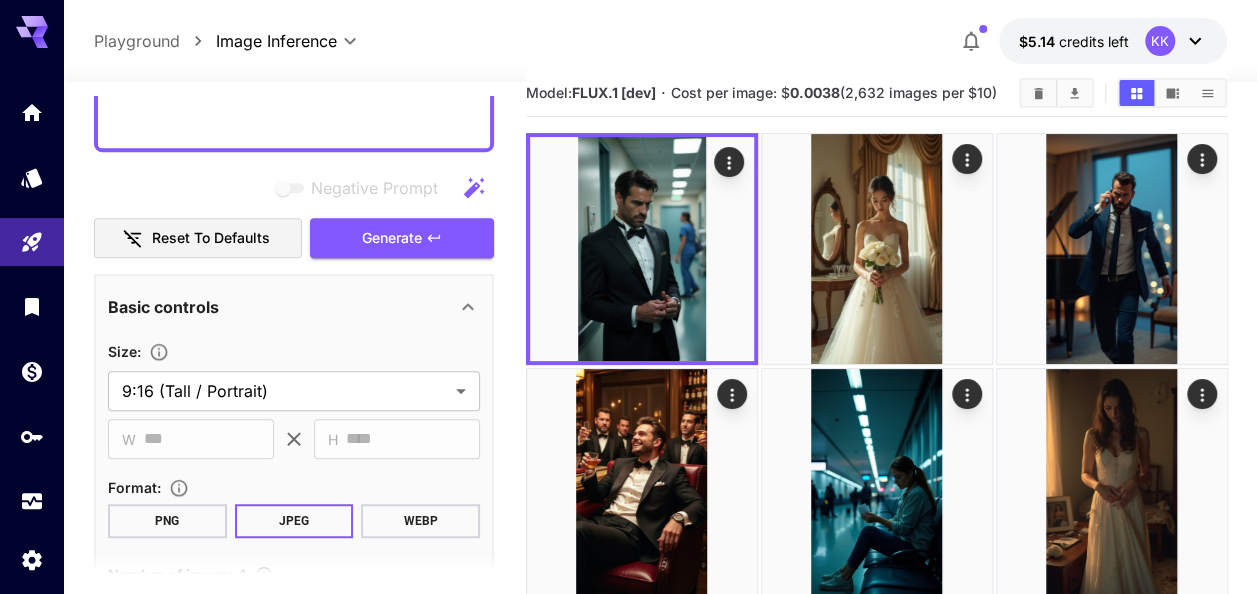 paste 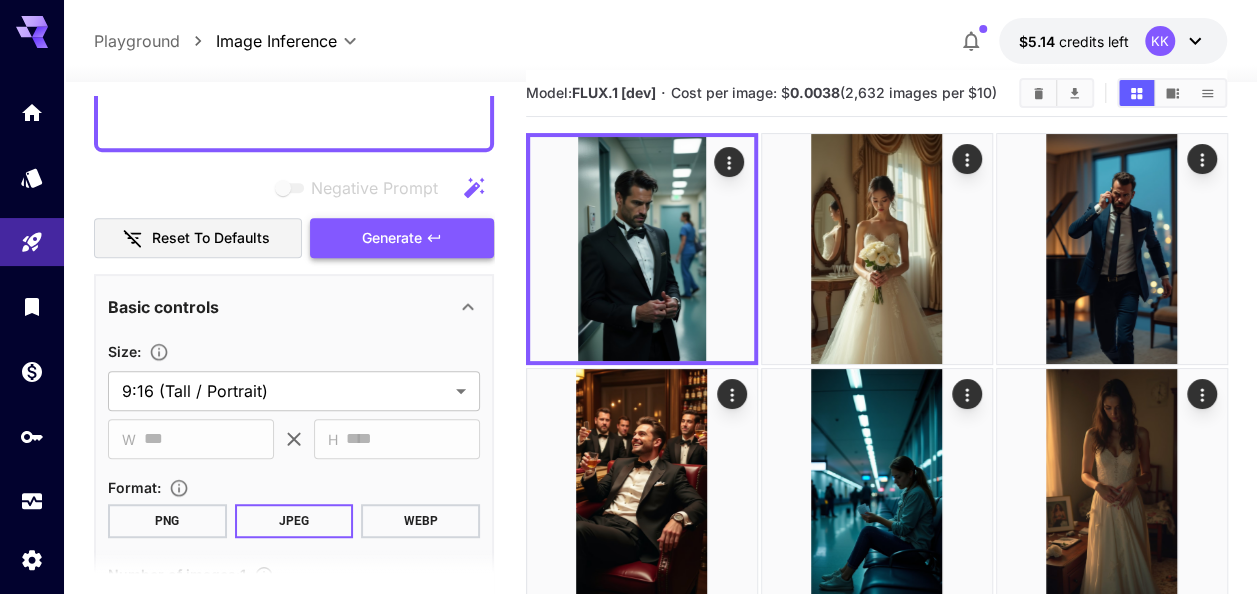 type on "**********" 